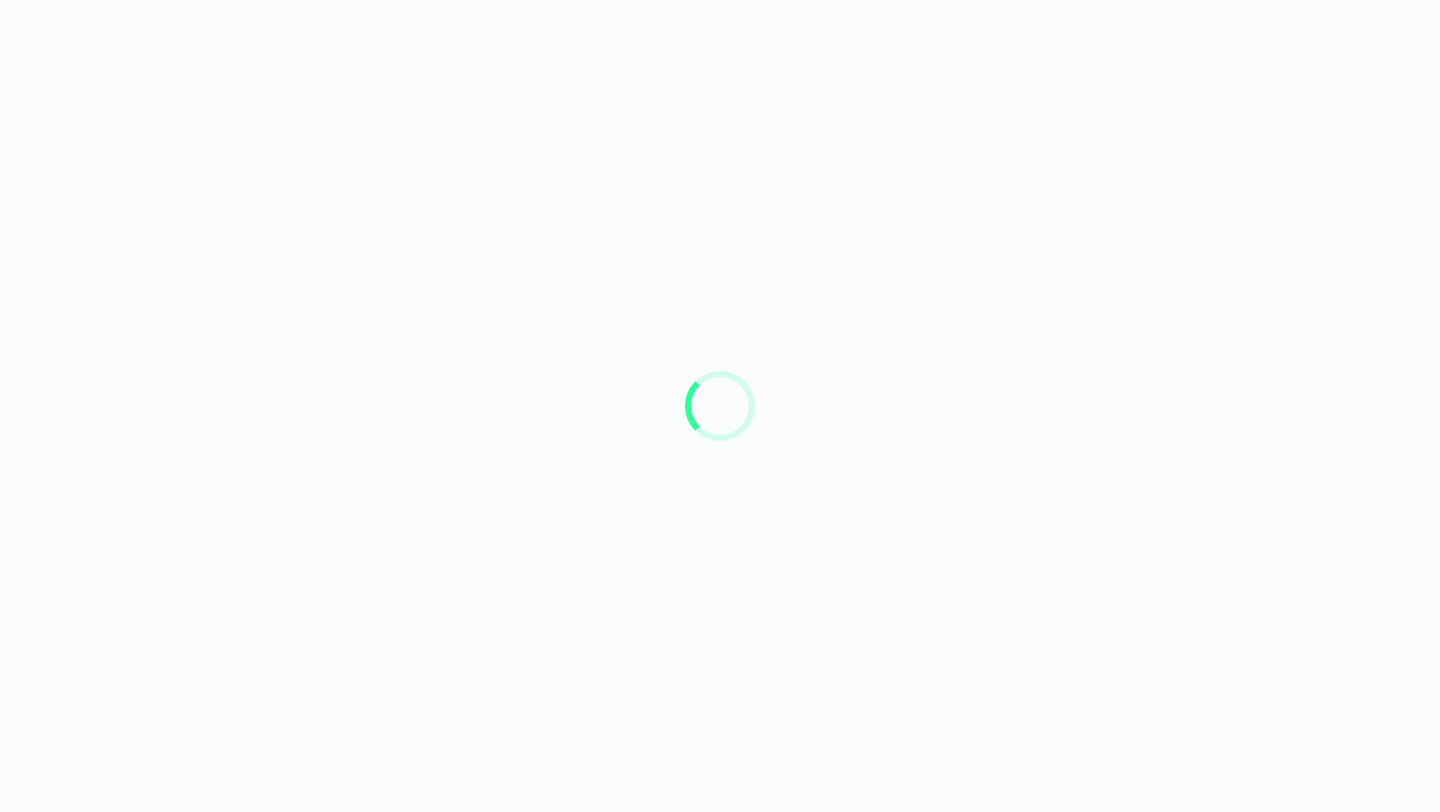 scroll, scrollTop: 0, scrollLeft: 0, axis: both 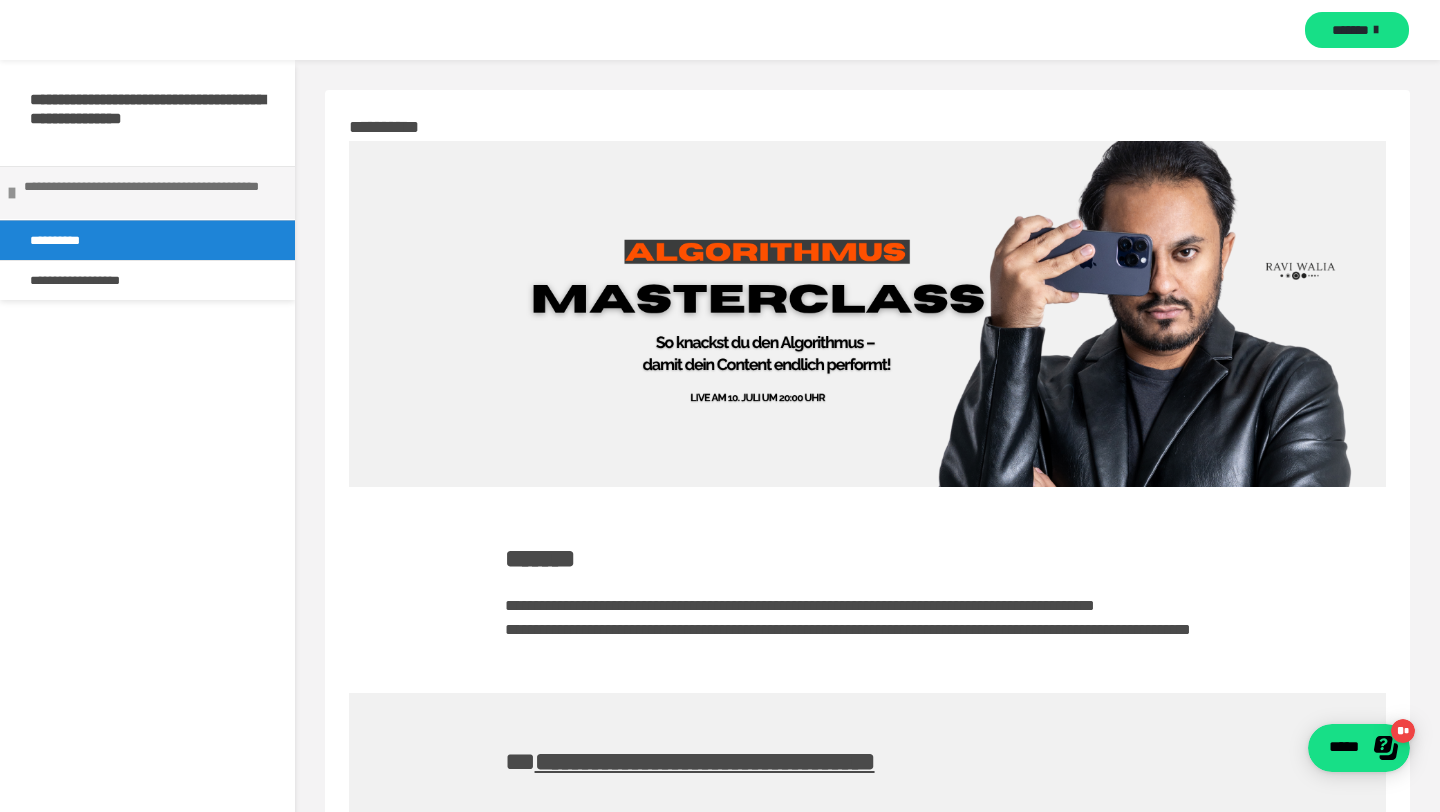 click at bounding box center [12, 193] 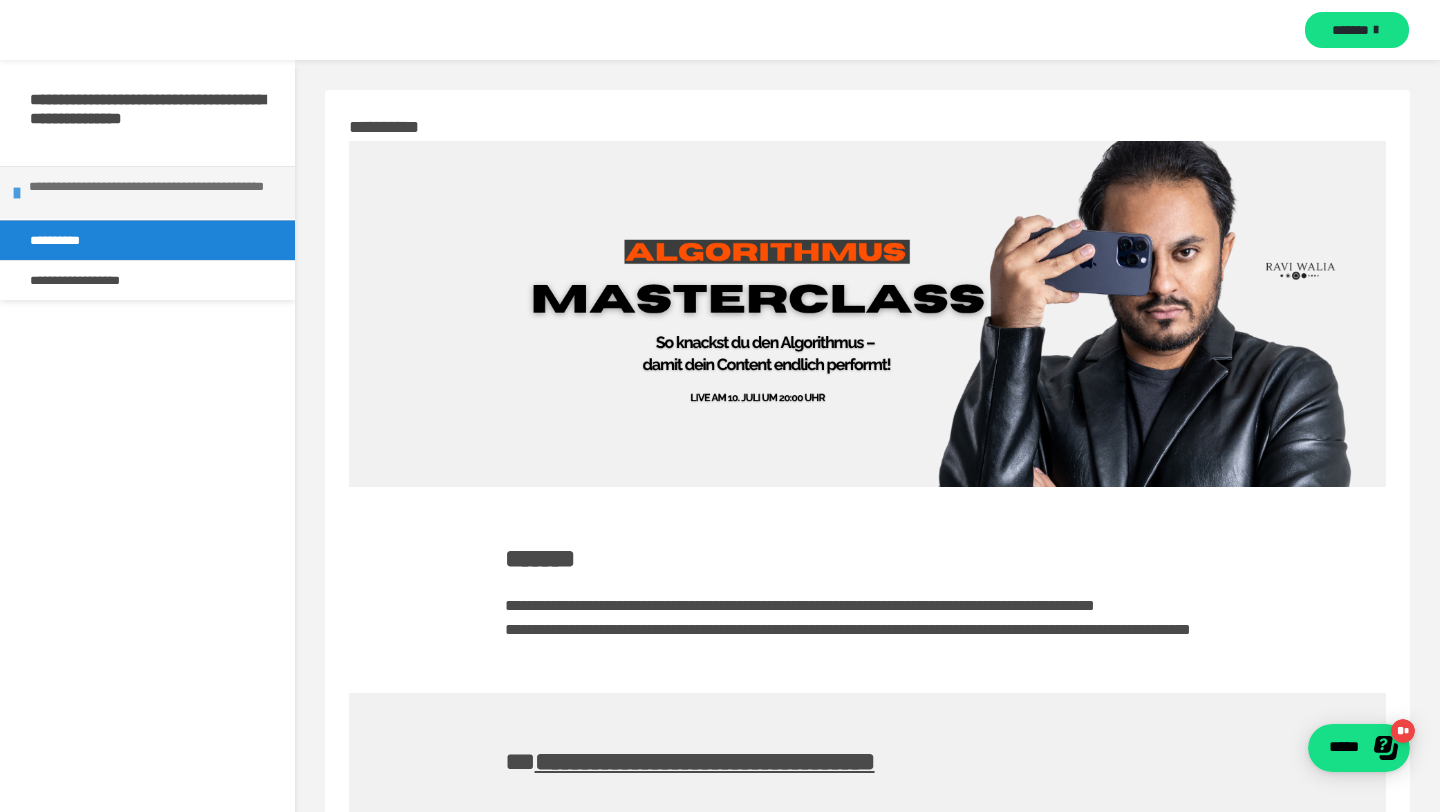 click on "**********" at bounding box center (147, 192) 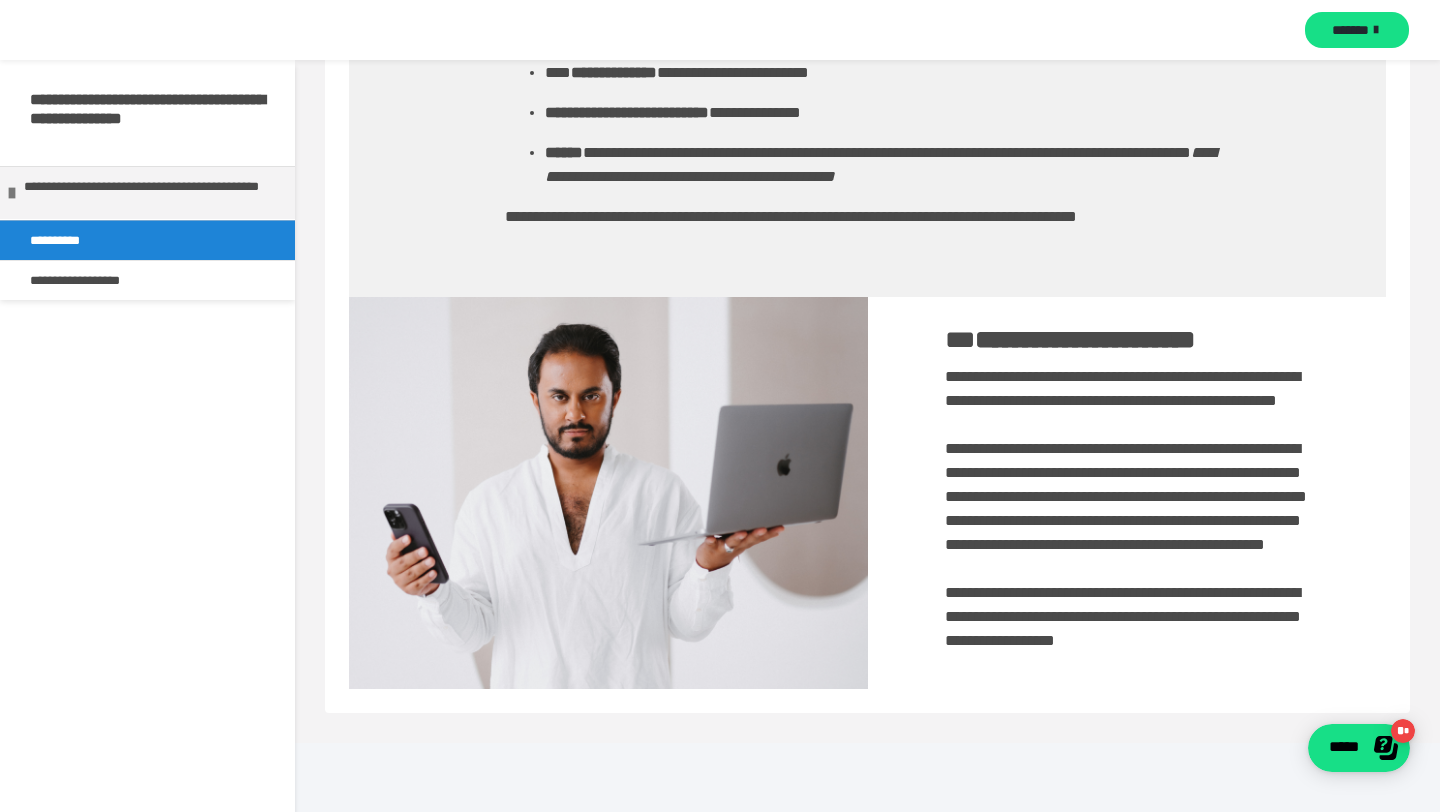 scroll, scrollTop: 945, scrollLeft: 0, axis: vertical 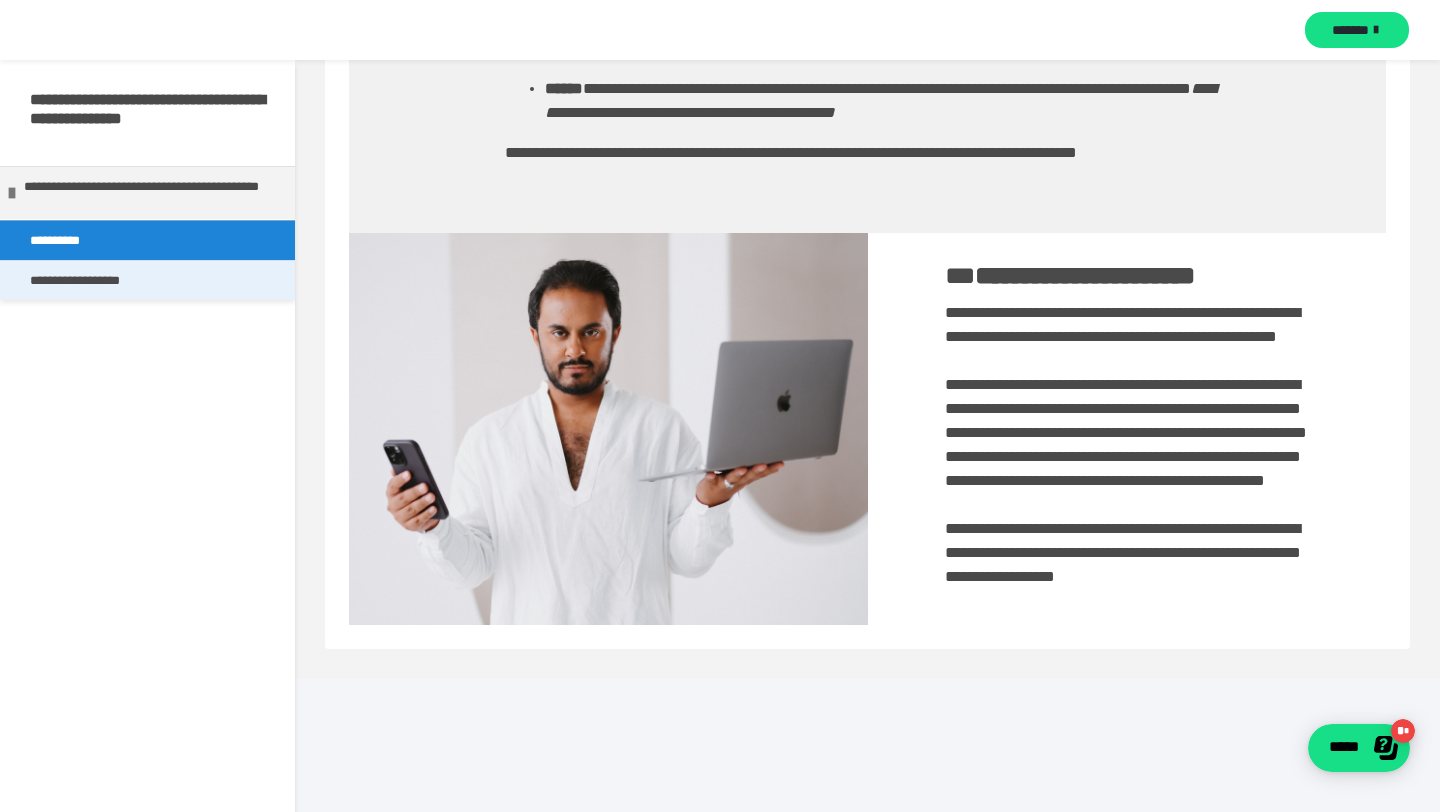 click on "**********" at bounding box center [97, 280] 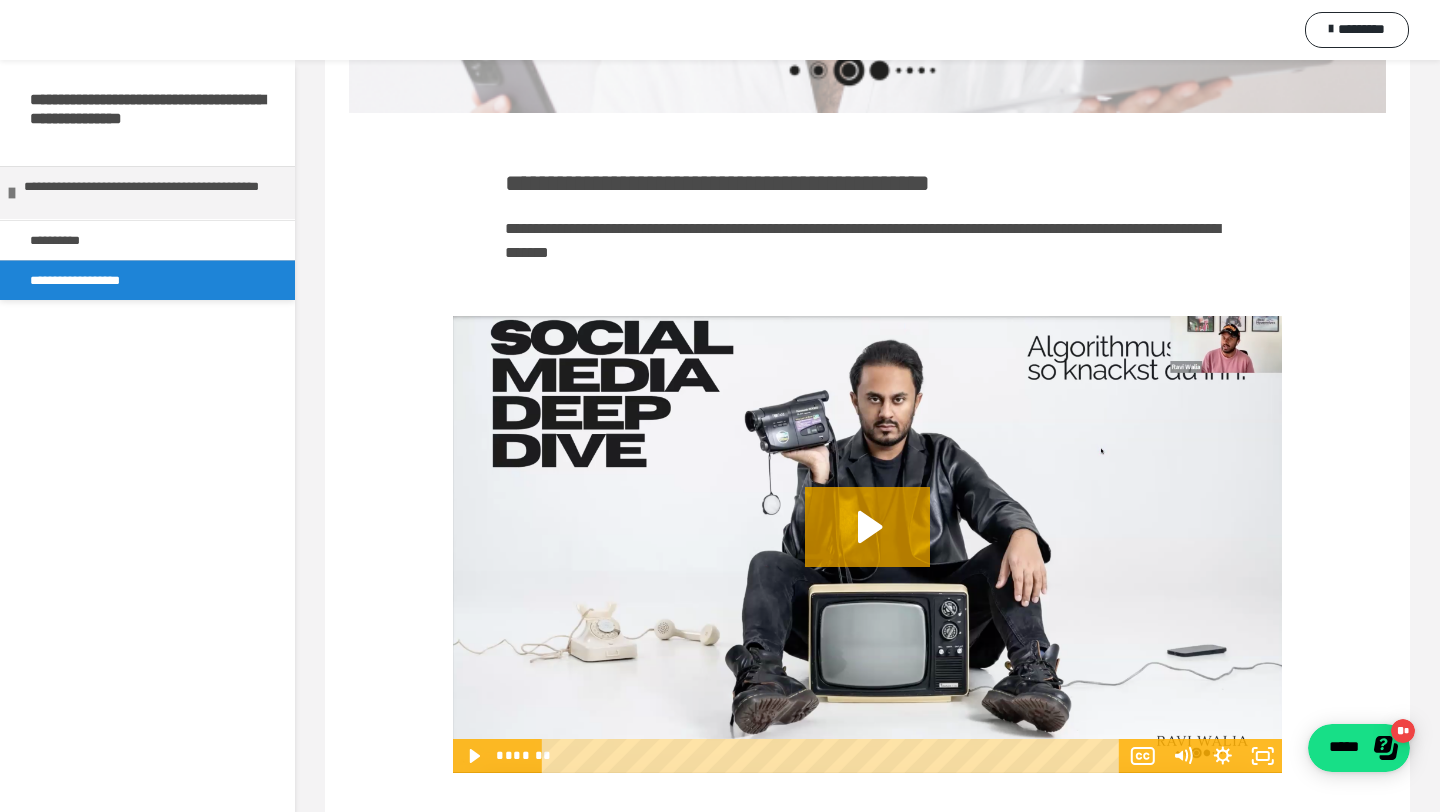 scroll, scrollTop: 498, scrollLeft: 0, axis: vertical 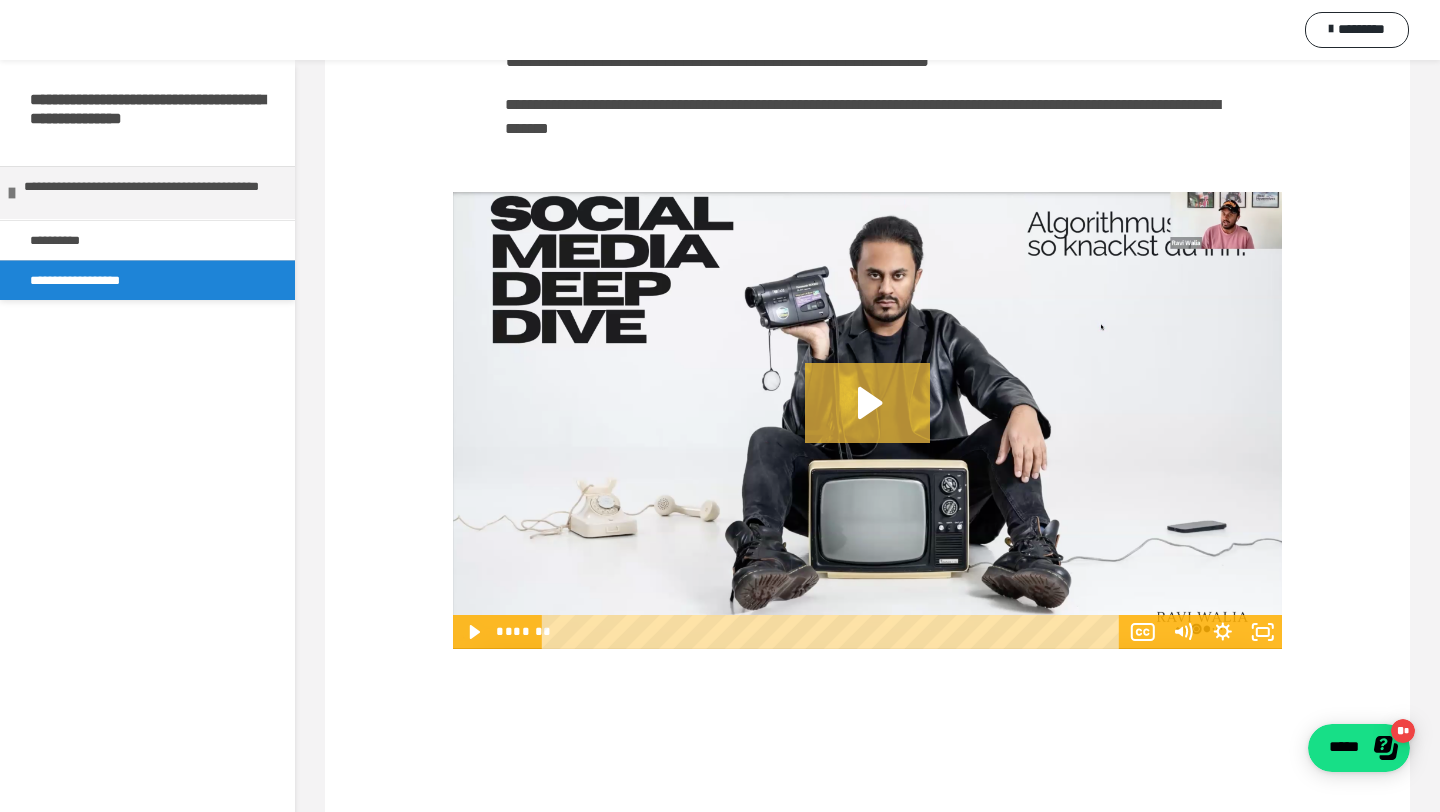click 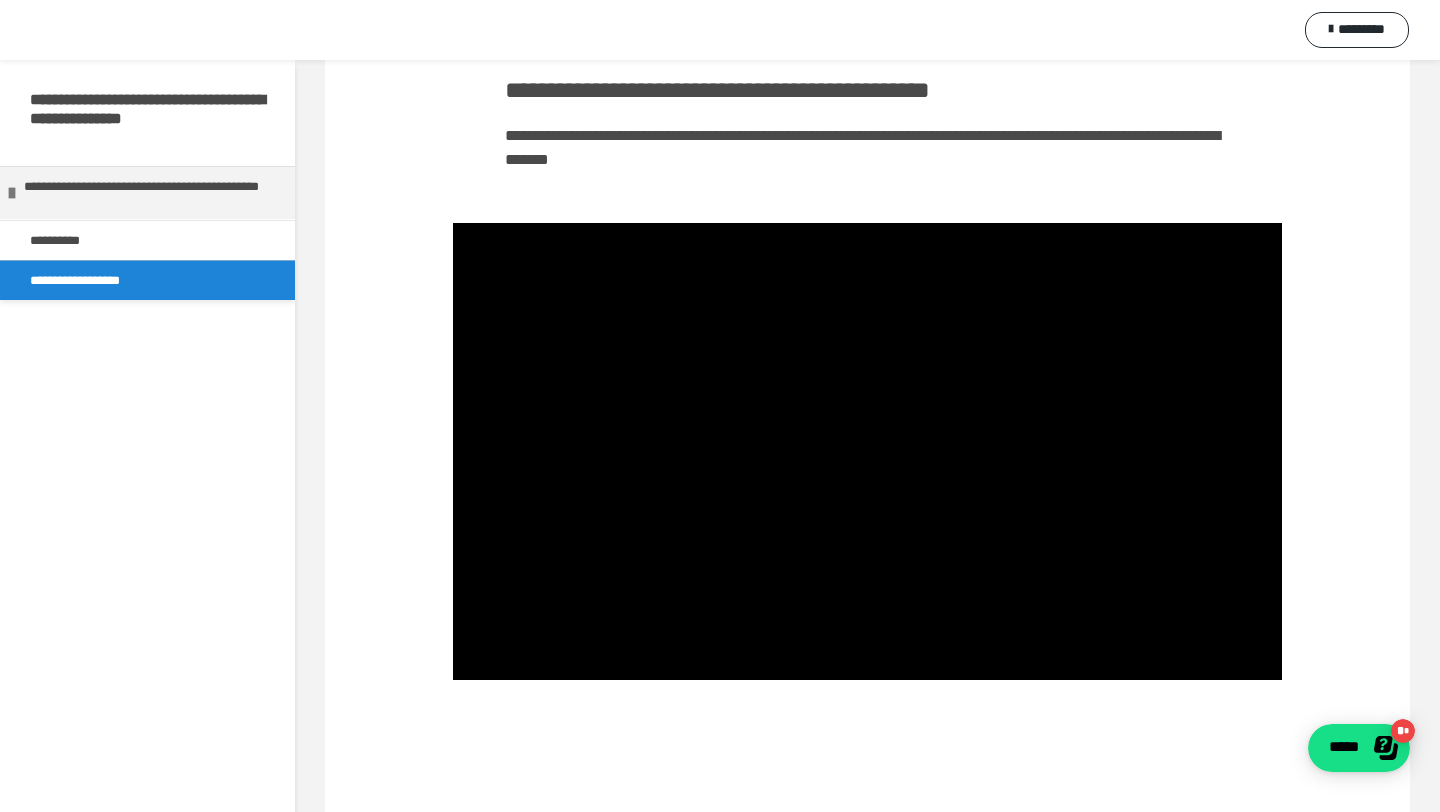 scroll, scrollTop: 0, scrollLeft: 0, axis: both 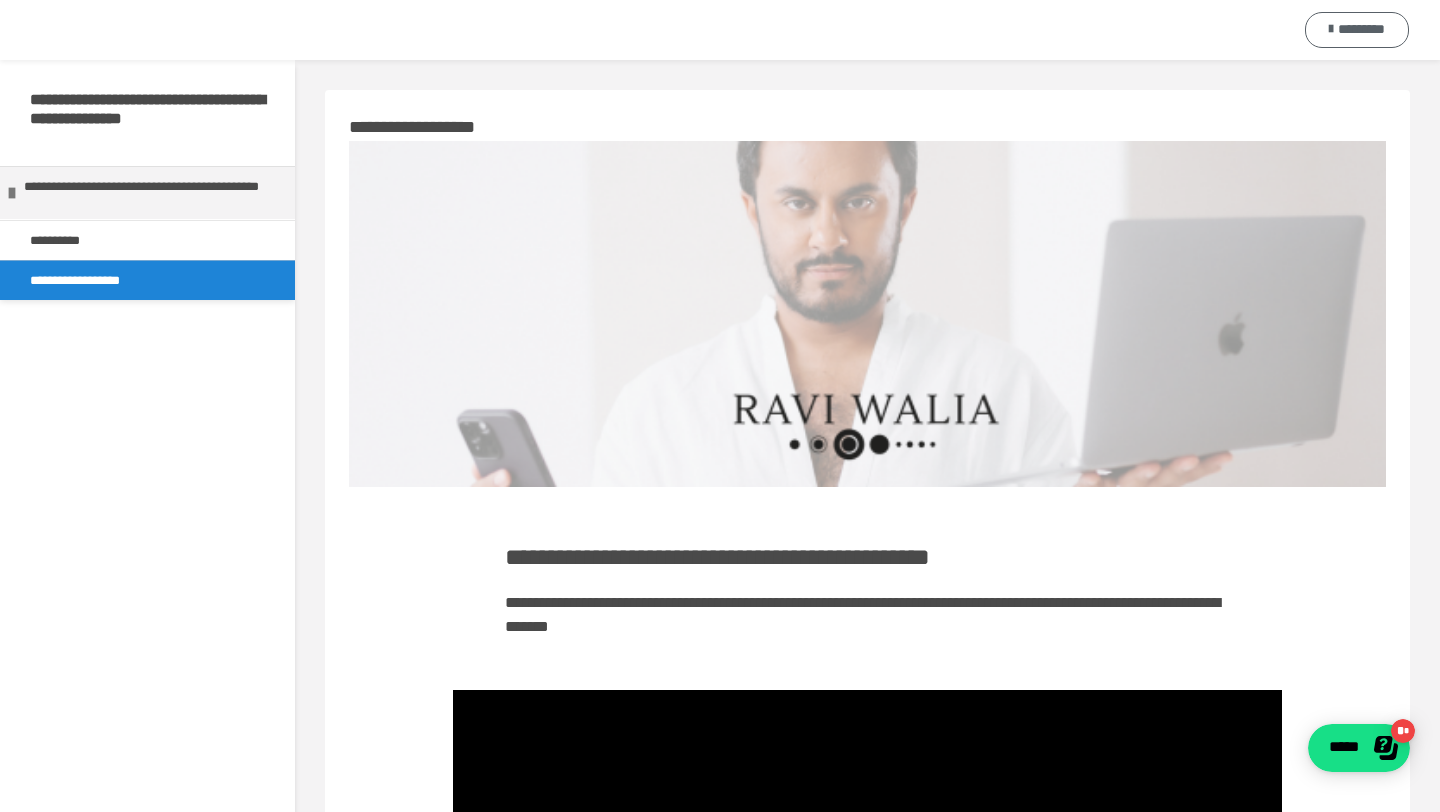 click at bounding box center (1331, 29) 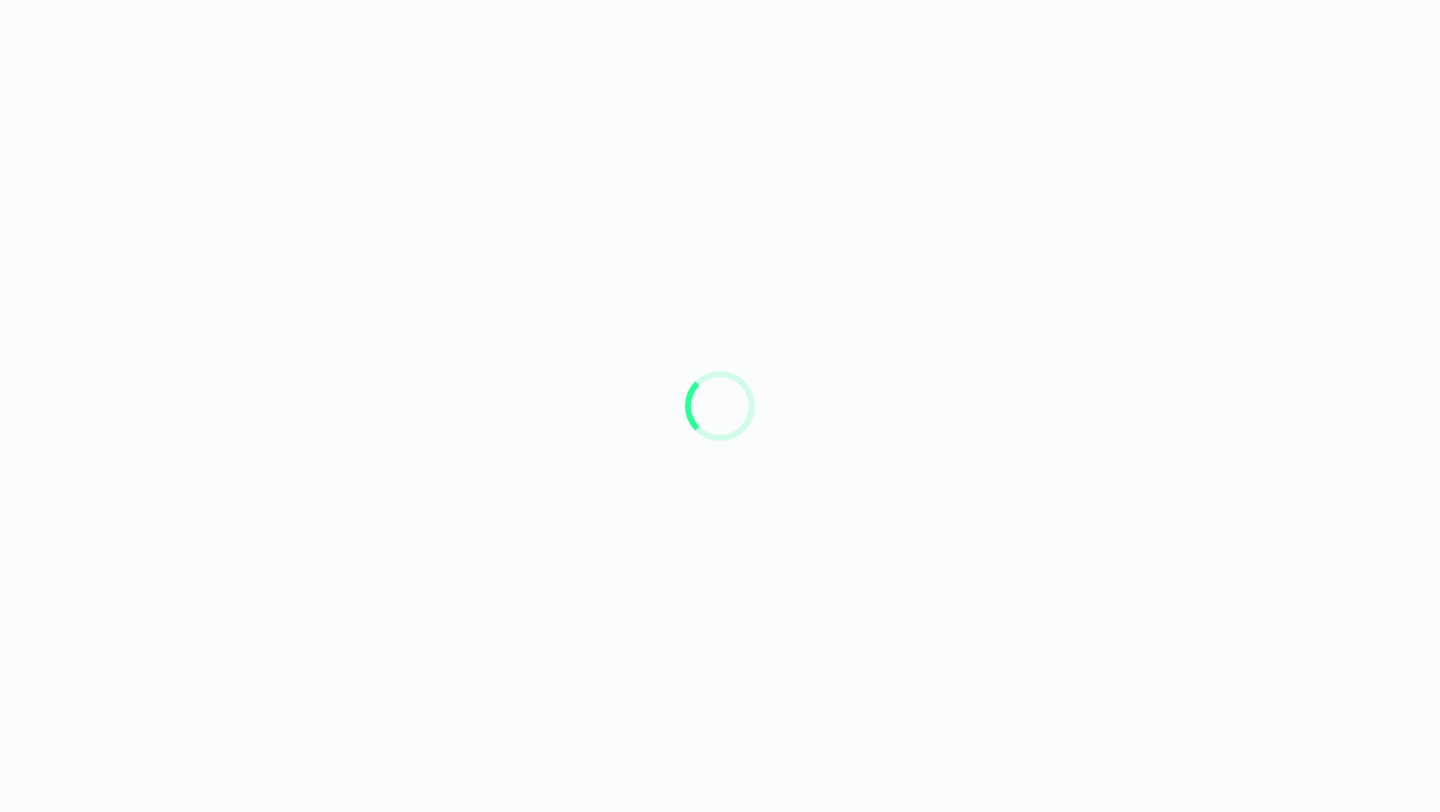 scroll, scrollTop: 0, scrollLeft: 0, axis: both 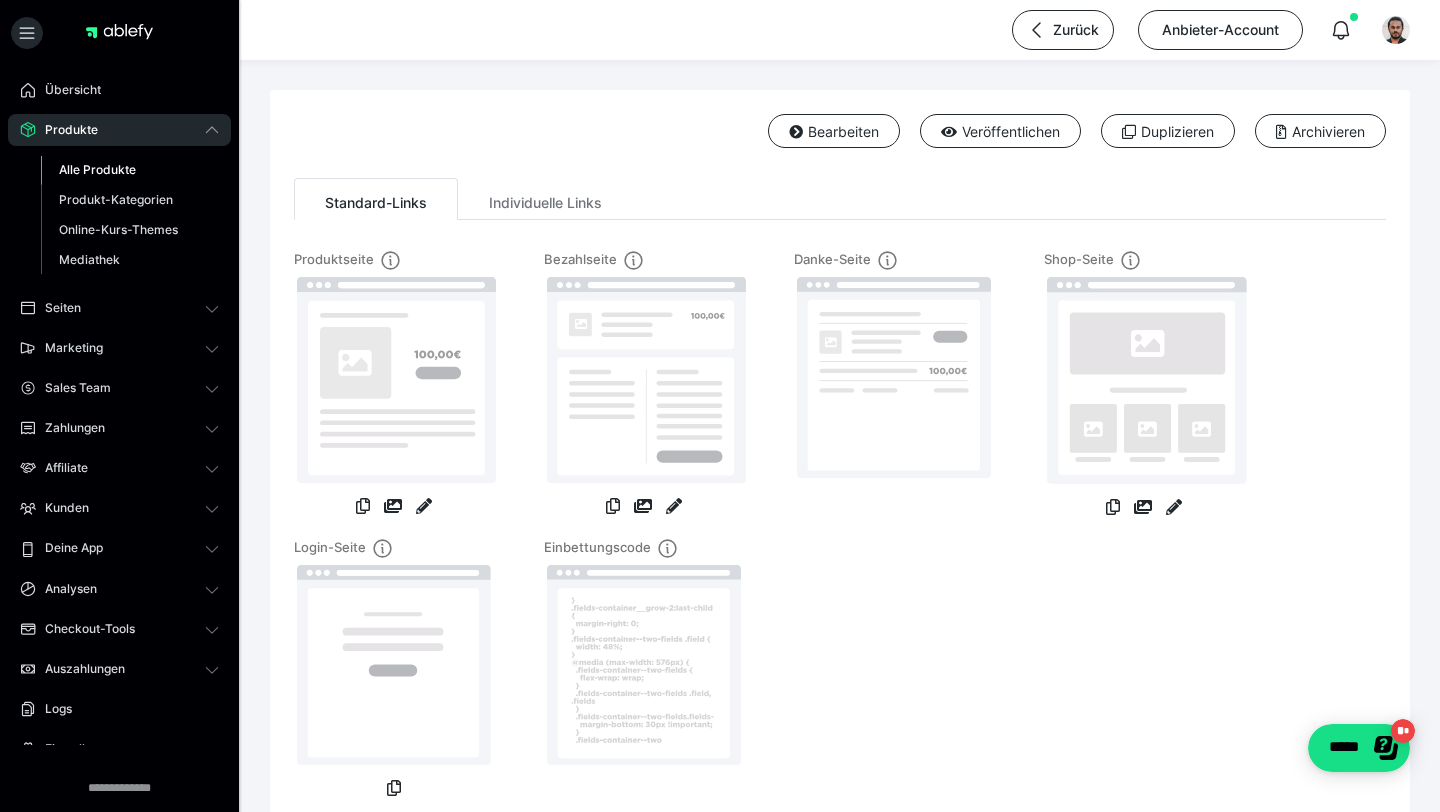 click on "Produkte" at bounding box center (64, 130) 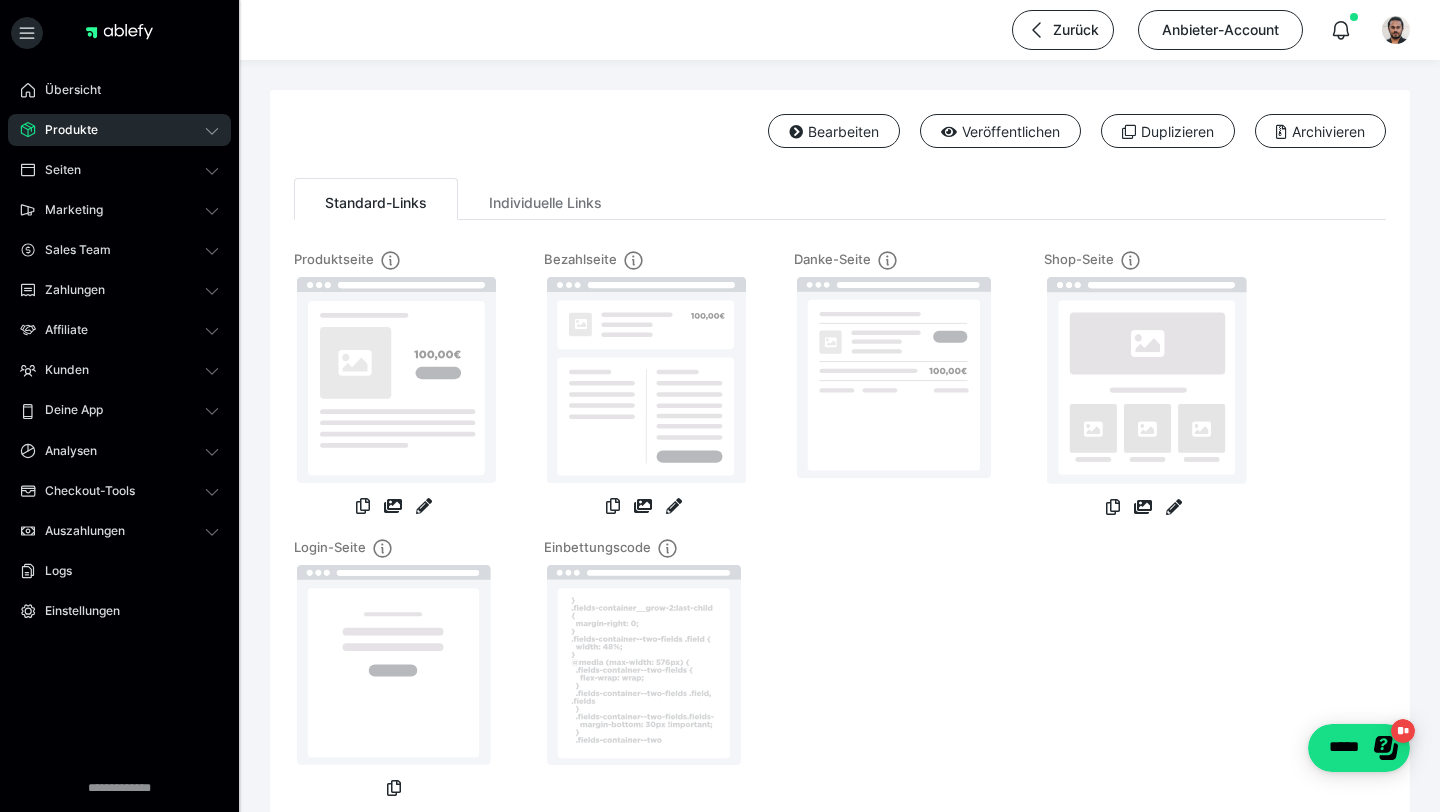 click on "Produkte" at bounding box center [64, 130] 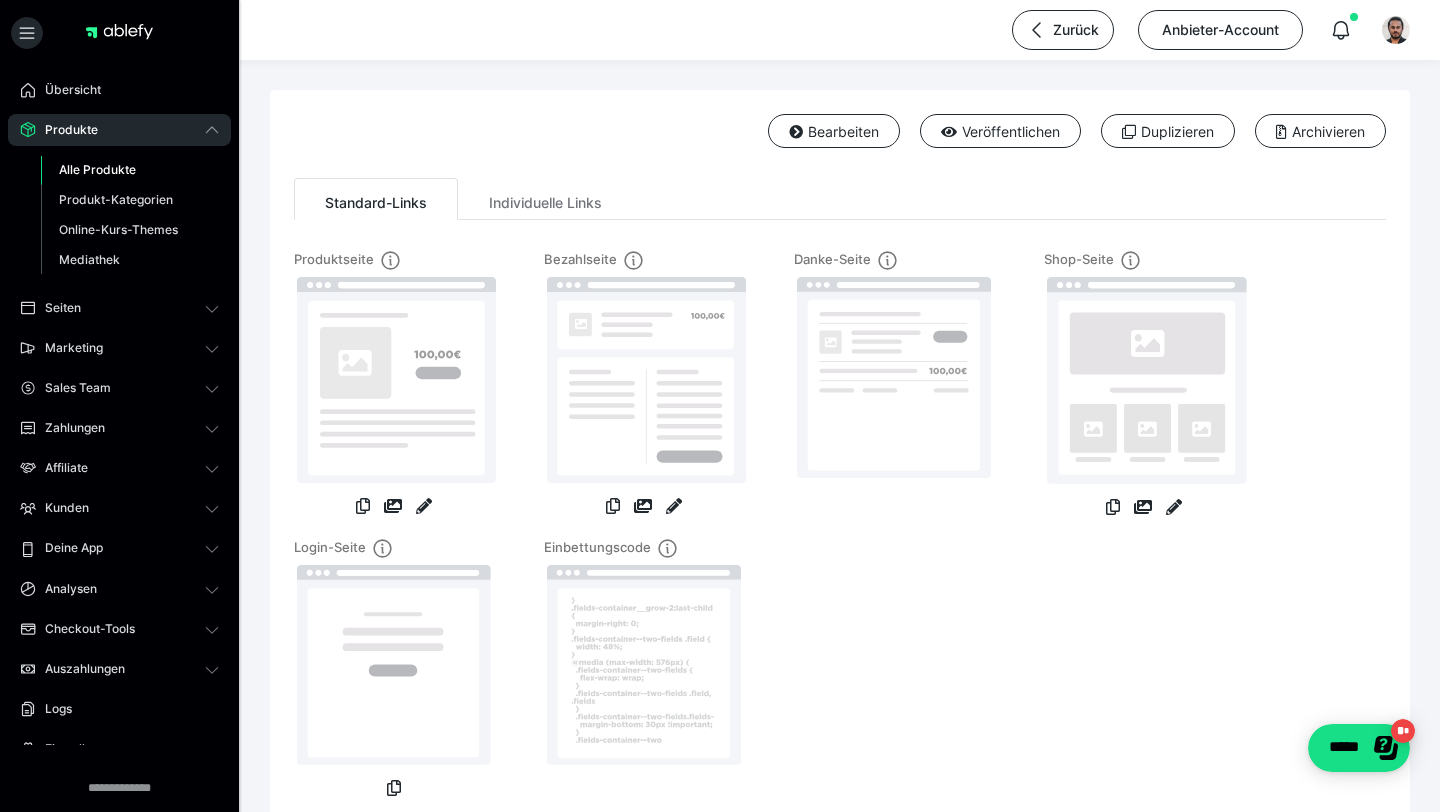 click on "Alle Produkte" at bounding box center [97, 169] 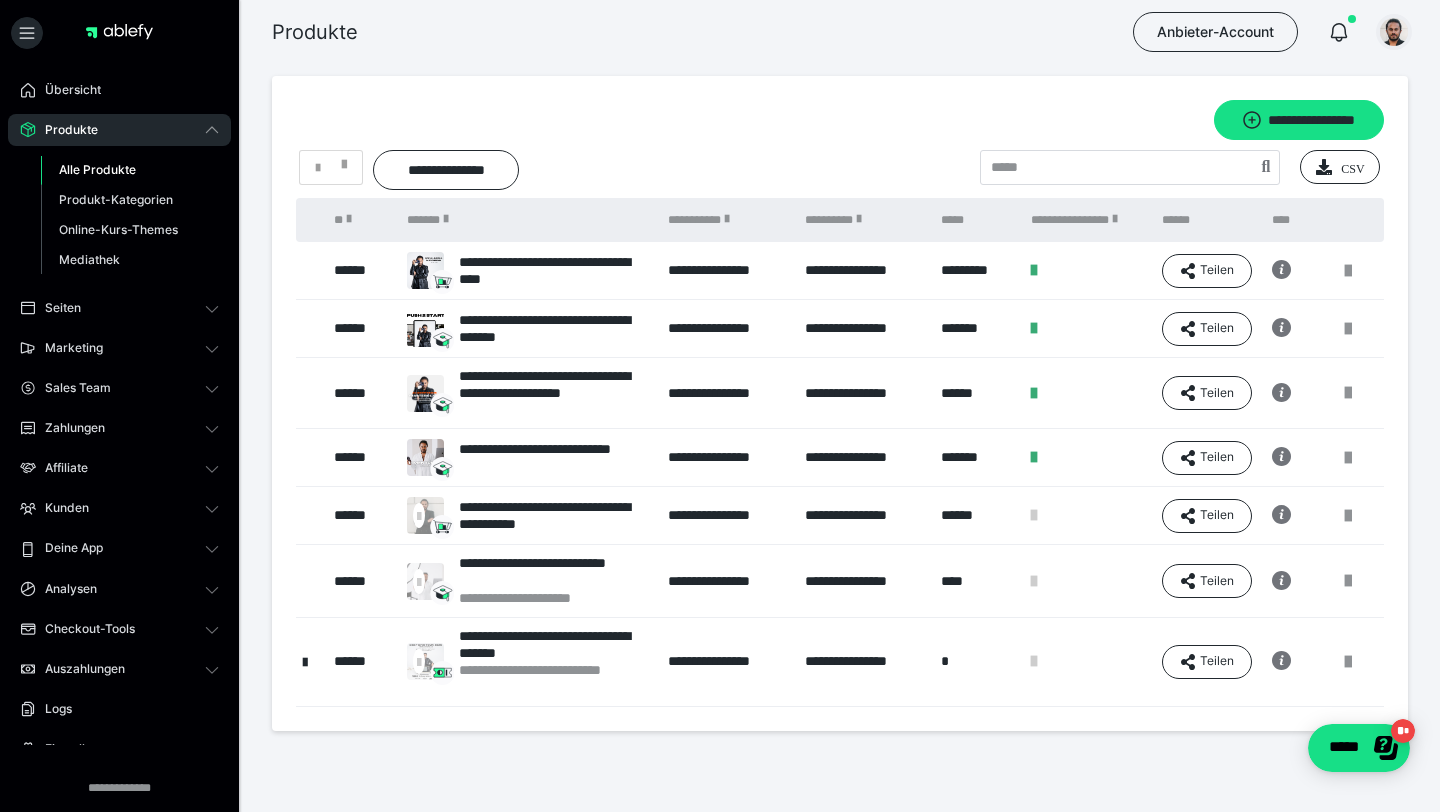 click at bounding box center (1394, 32) 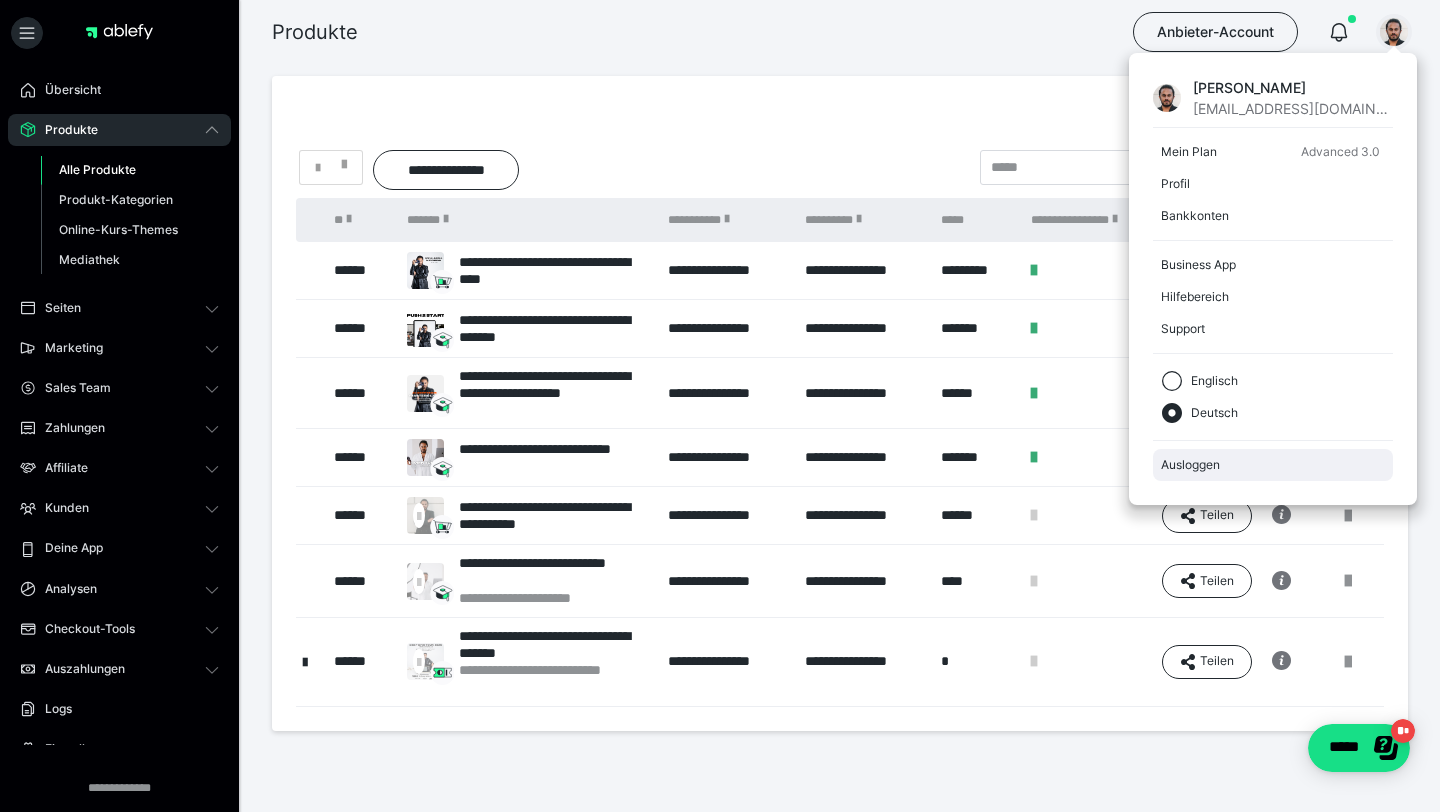 click on "Ausloggen" at bounding box center (1273, 465) 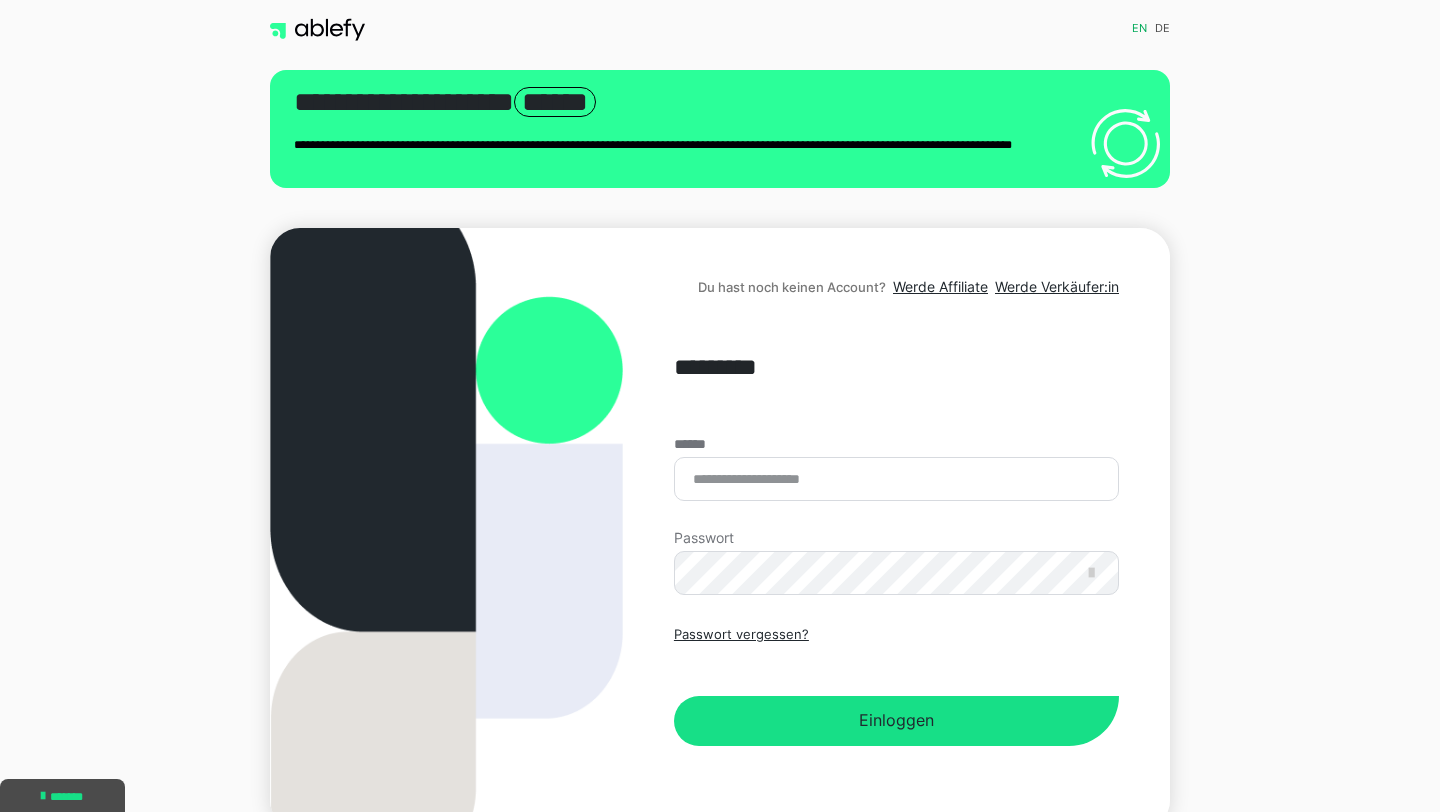 scroll, scrollTop: 0, scrollLeft: 0, axis: both 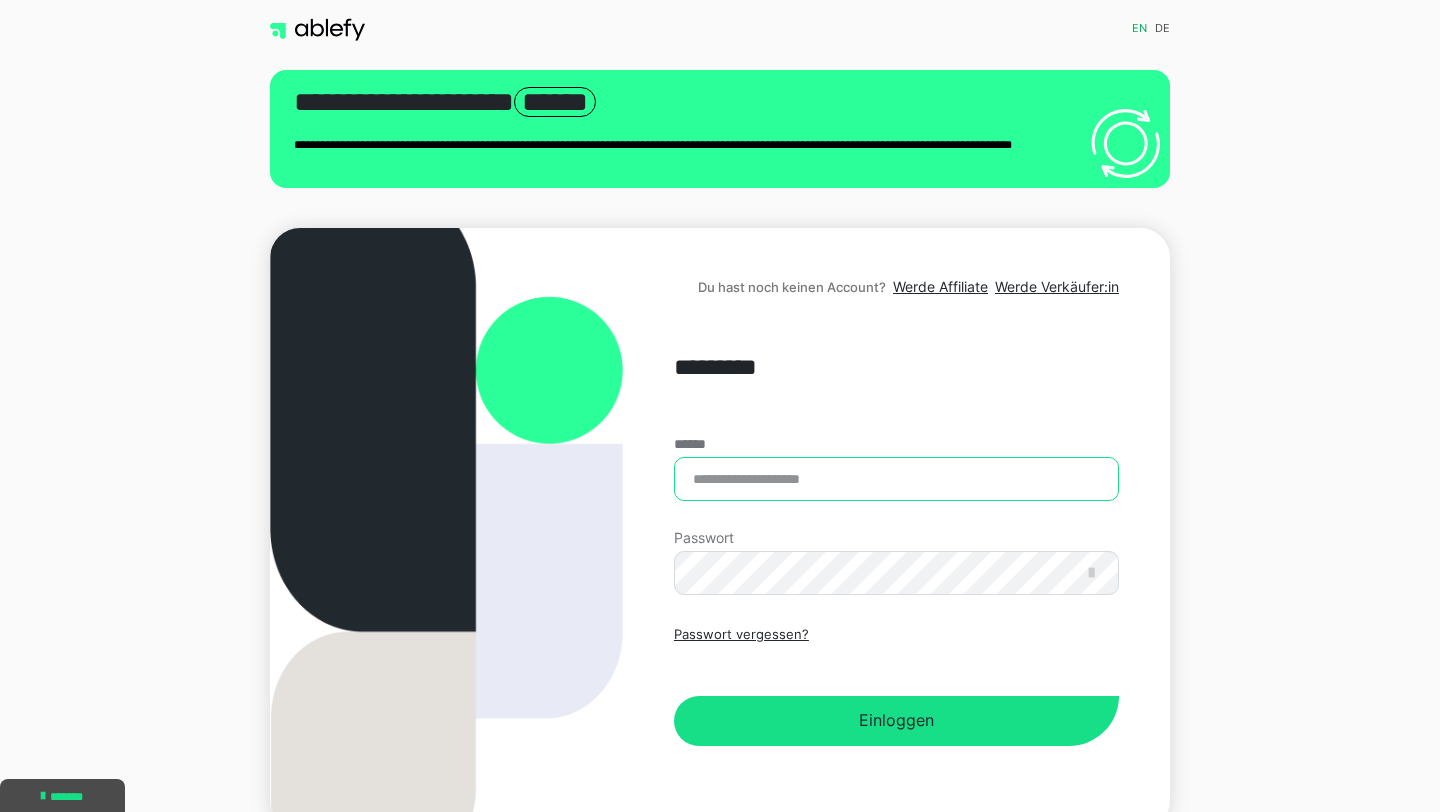 type on "**********" 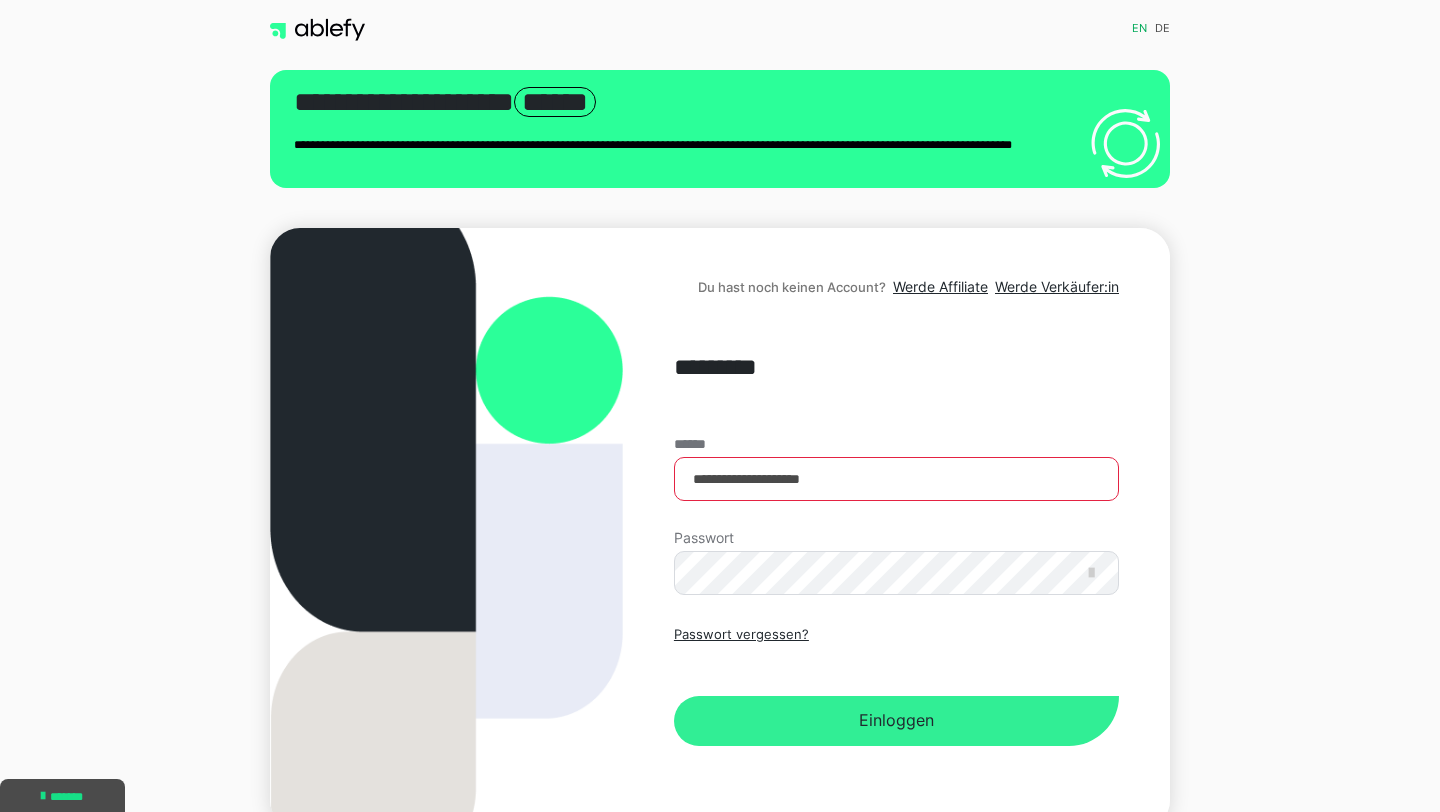 click on "Einloggen" at bounding box center [896, 721] 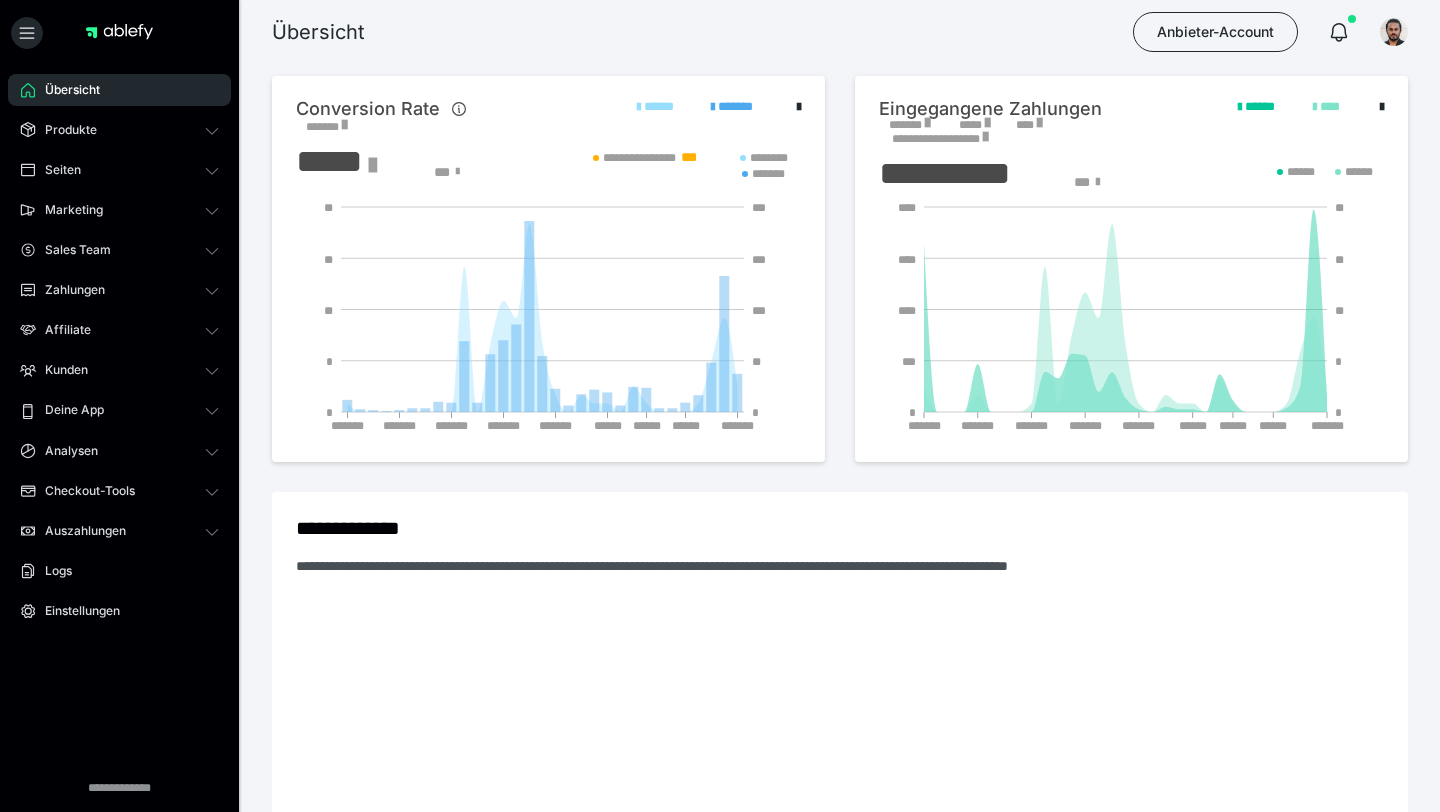 scroll, scrollTop: 0, scrollLeft: 0, axis: both 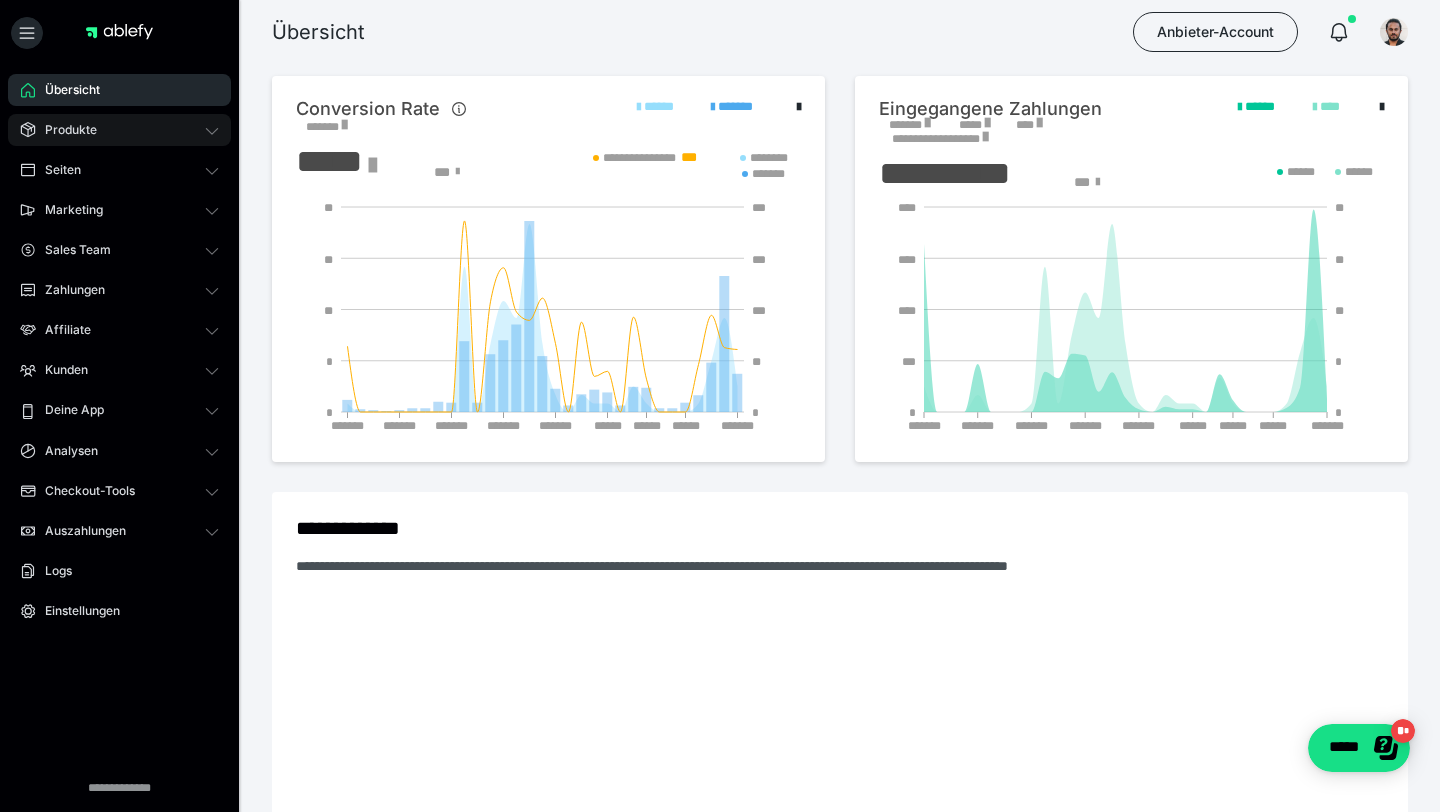 click on "Produkte" at bounding box center (119, 130) 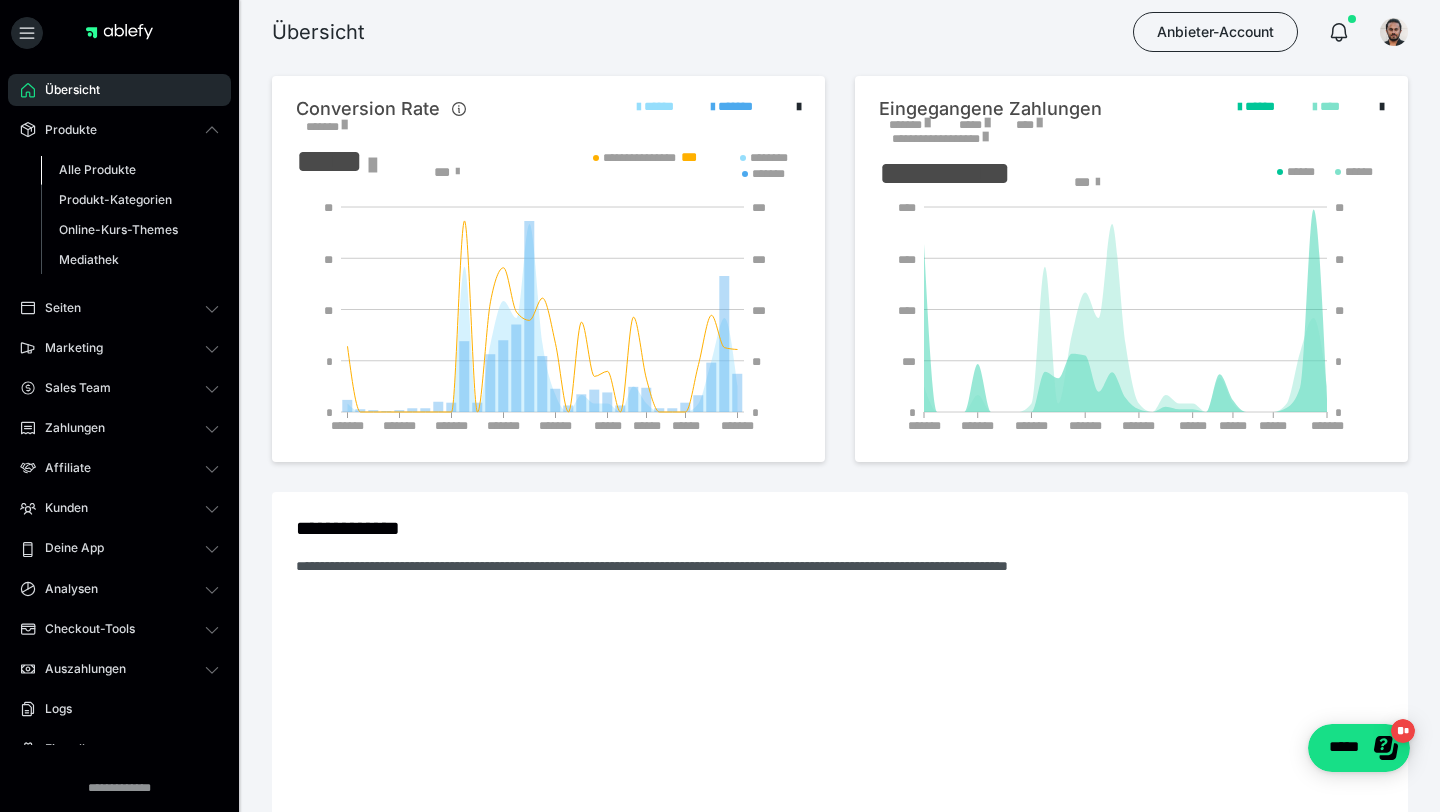 click on "Alle Produkte" at bounding box center [97, 169] 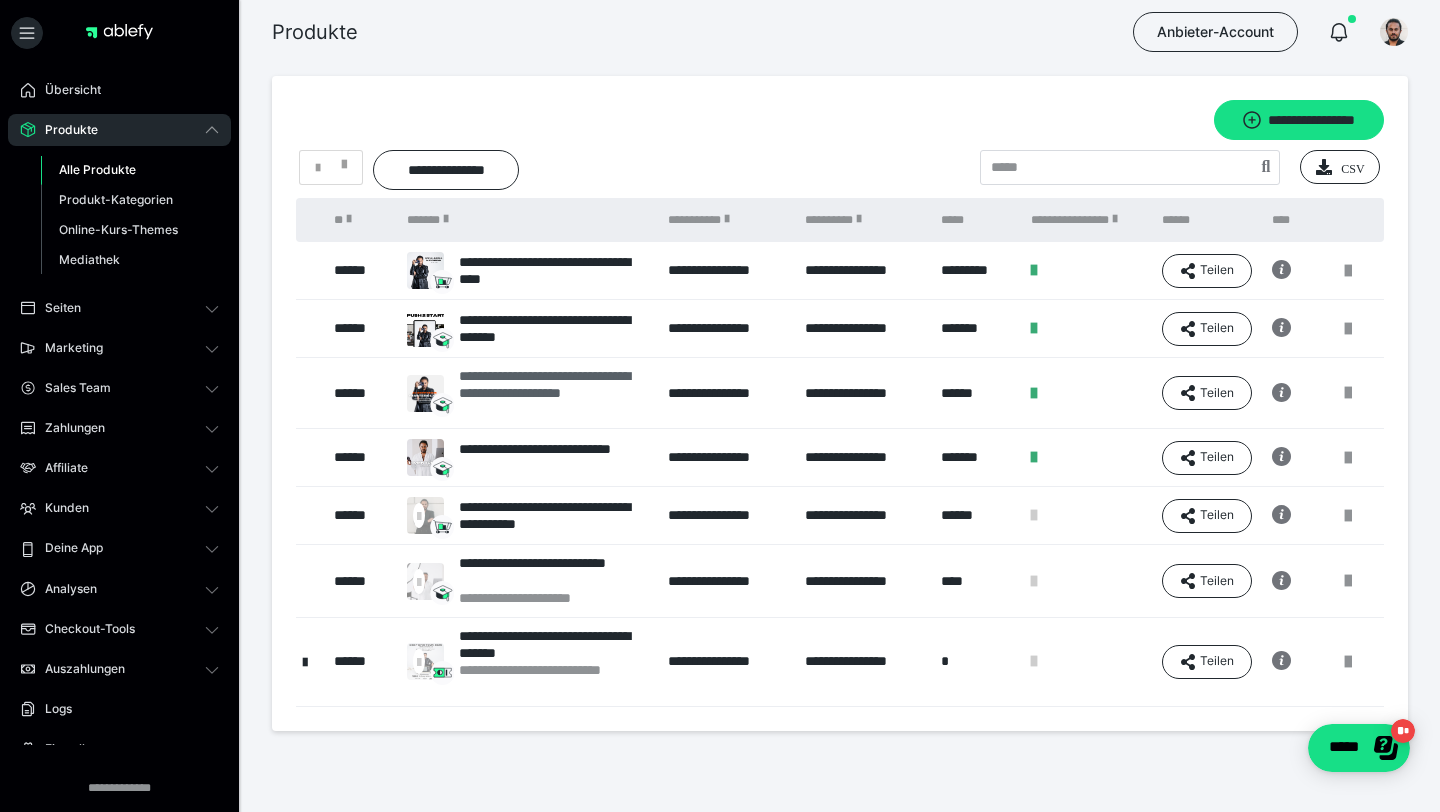 click on "**********" at bounding box center (553, 393) 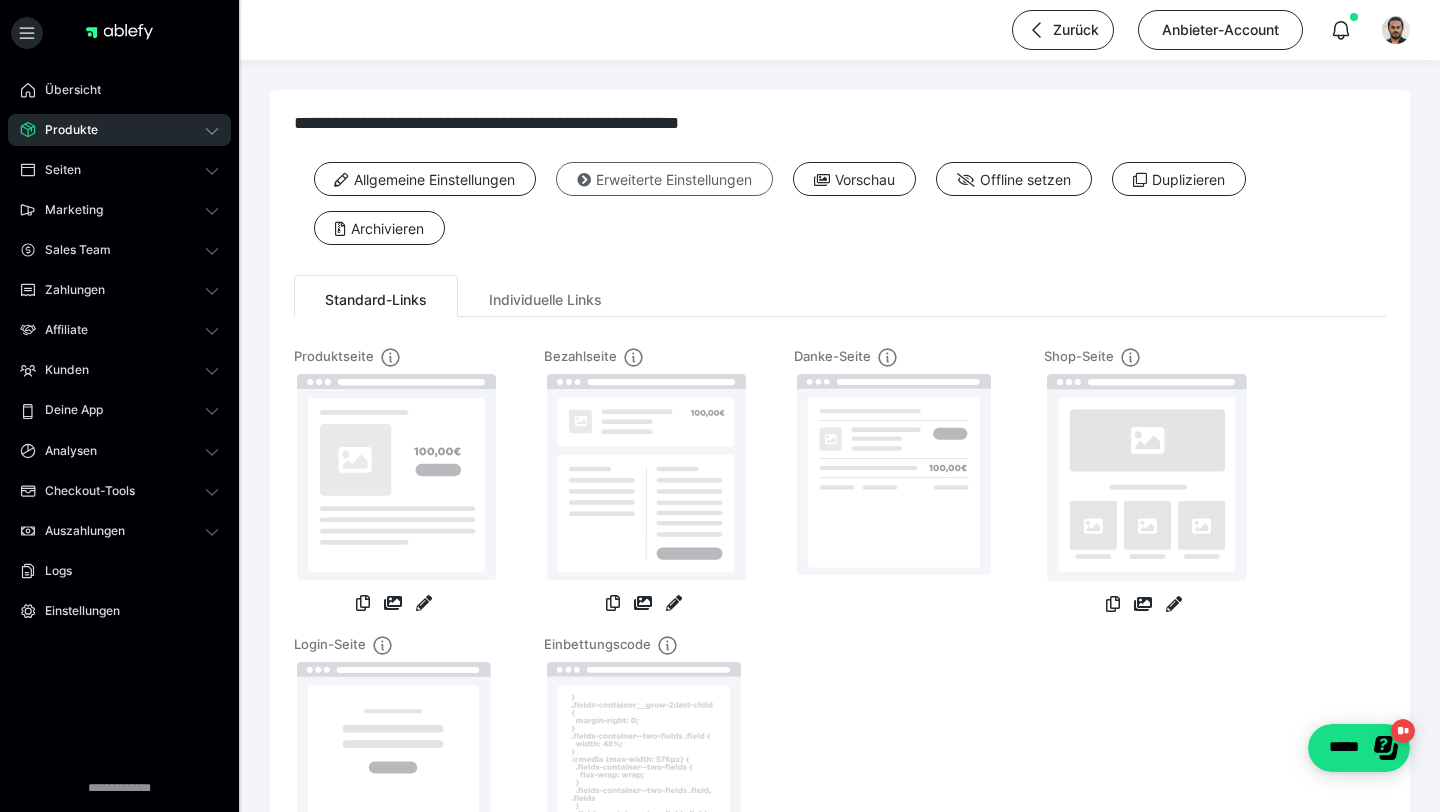 click on "Erweiterte Einstellungen" at bounding box center (664, 179) 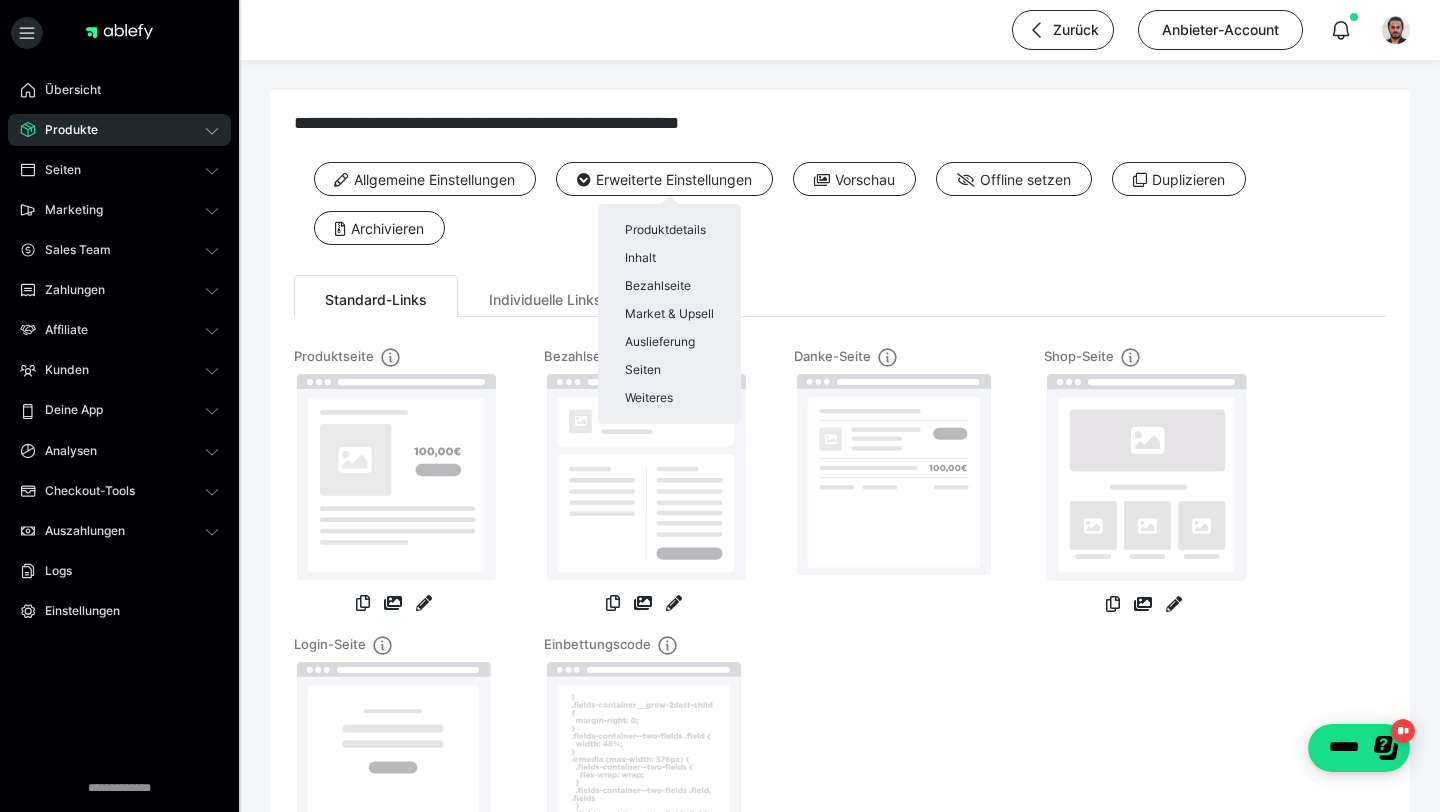 click at bounding box center (720, 406) 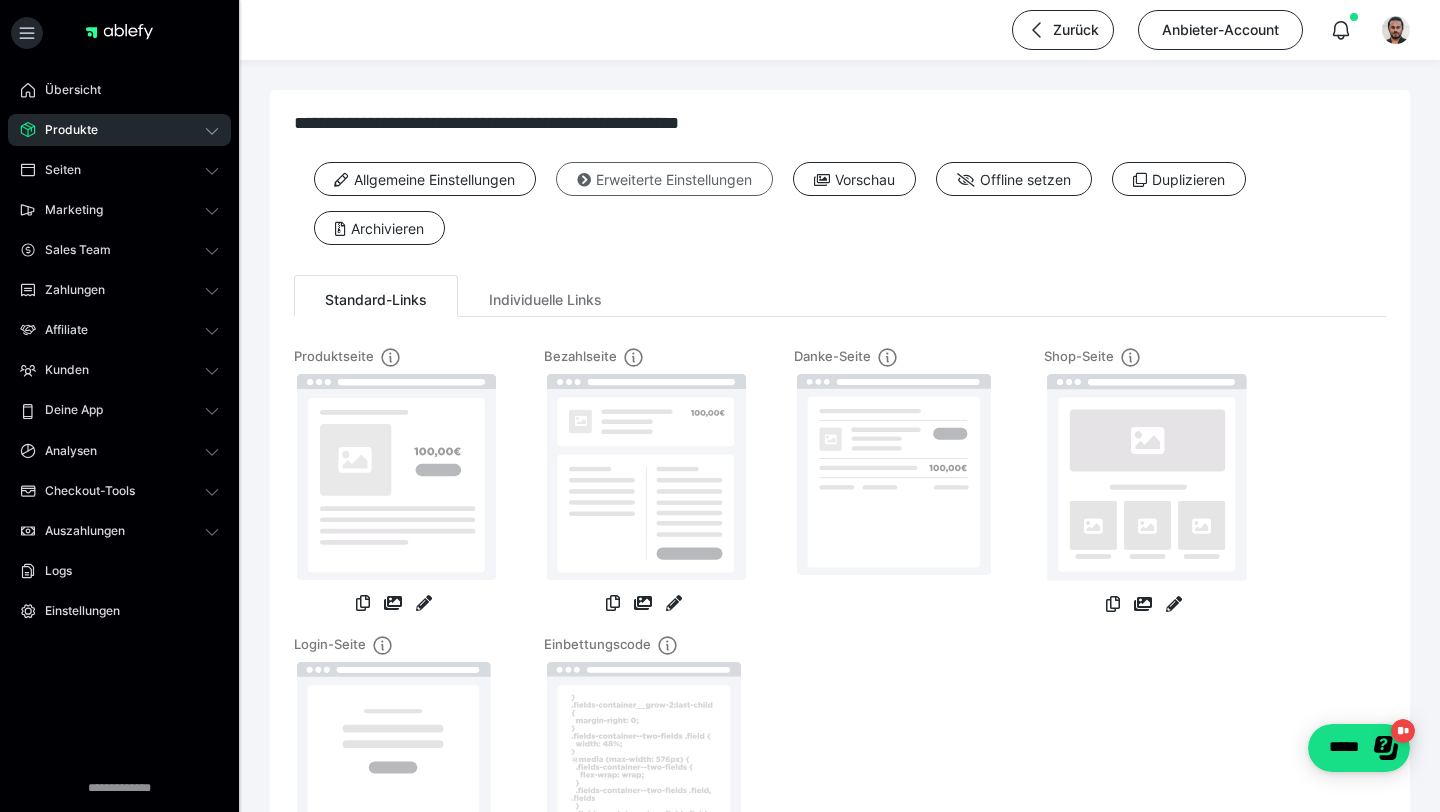 click on "Erweiterte Einstellungen" at bounding box center [664, 179] 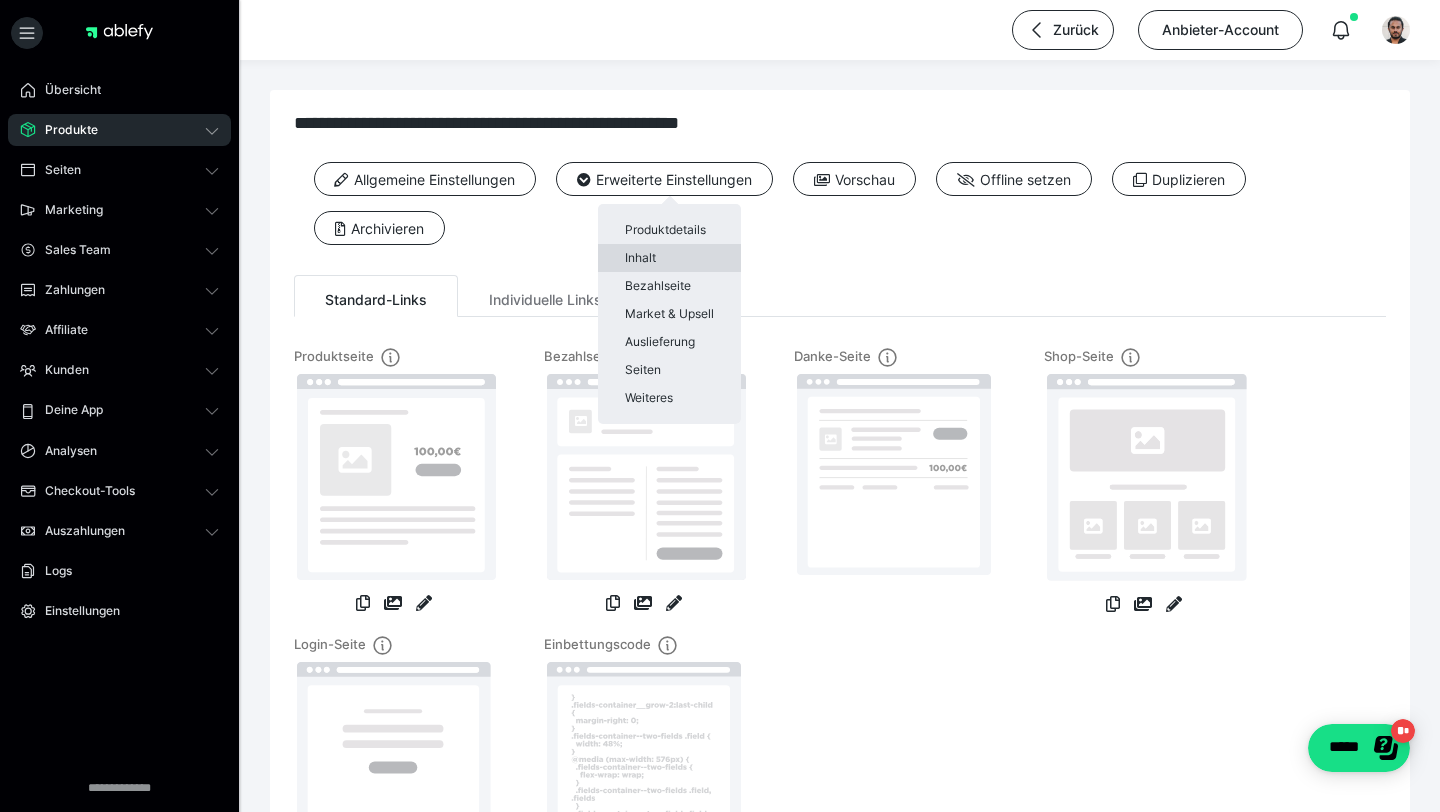 click on "Inhalt" at bounding box center [669, 258] 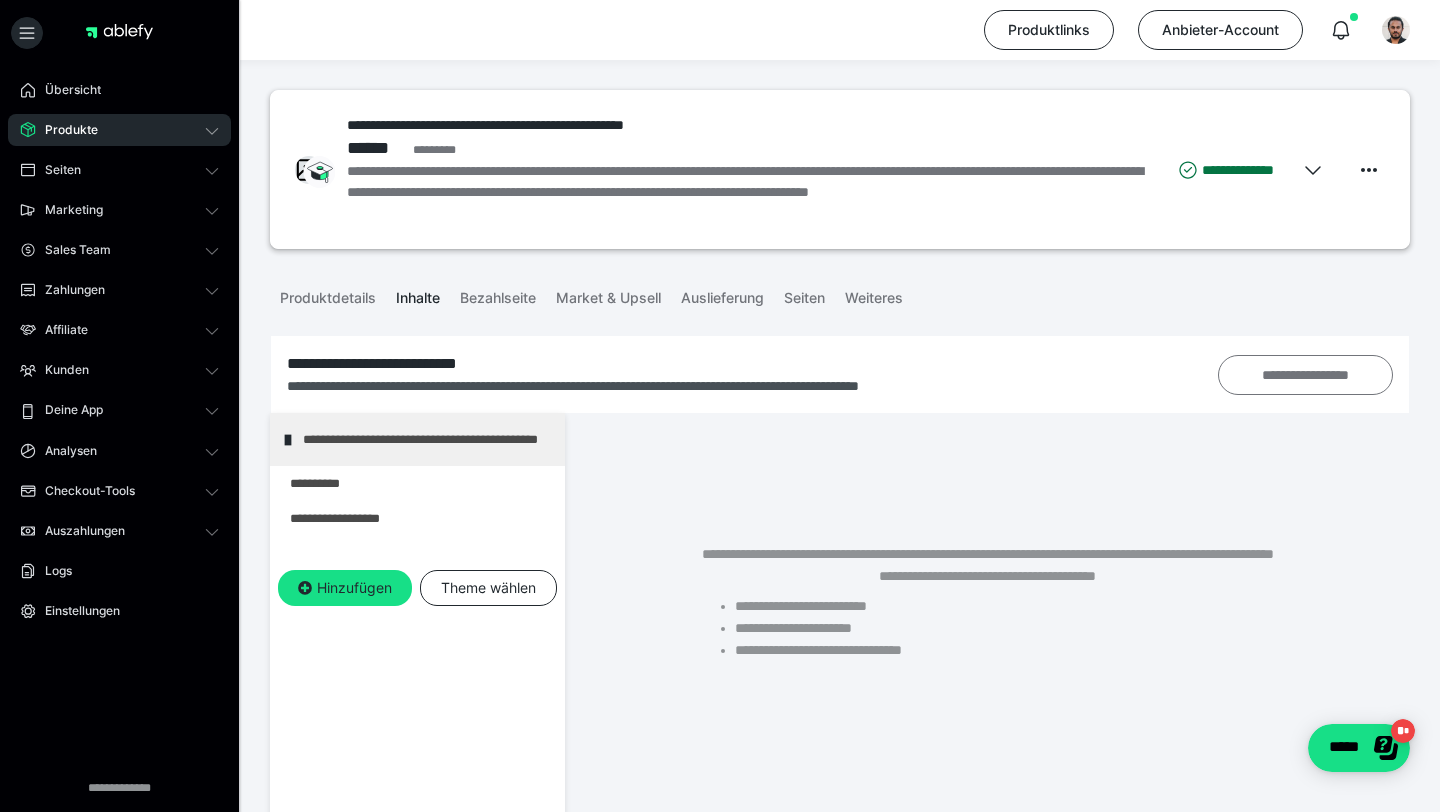 click on "**********" at bounding box center (1305, 375) 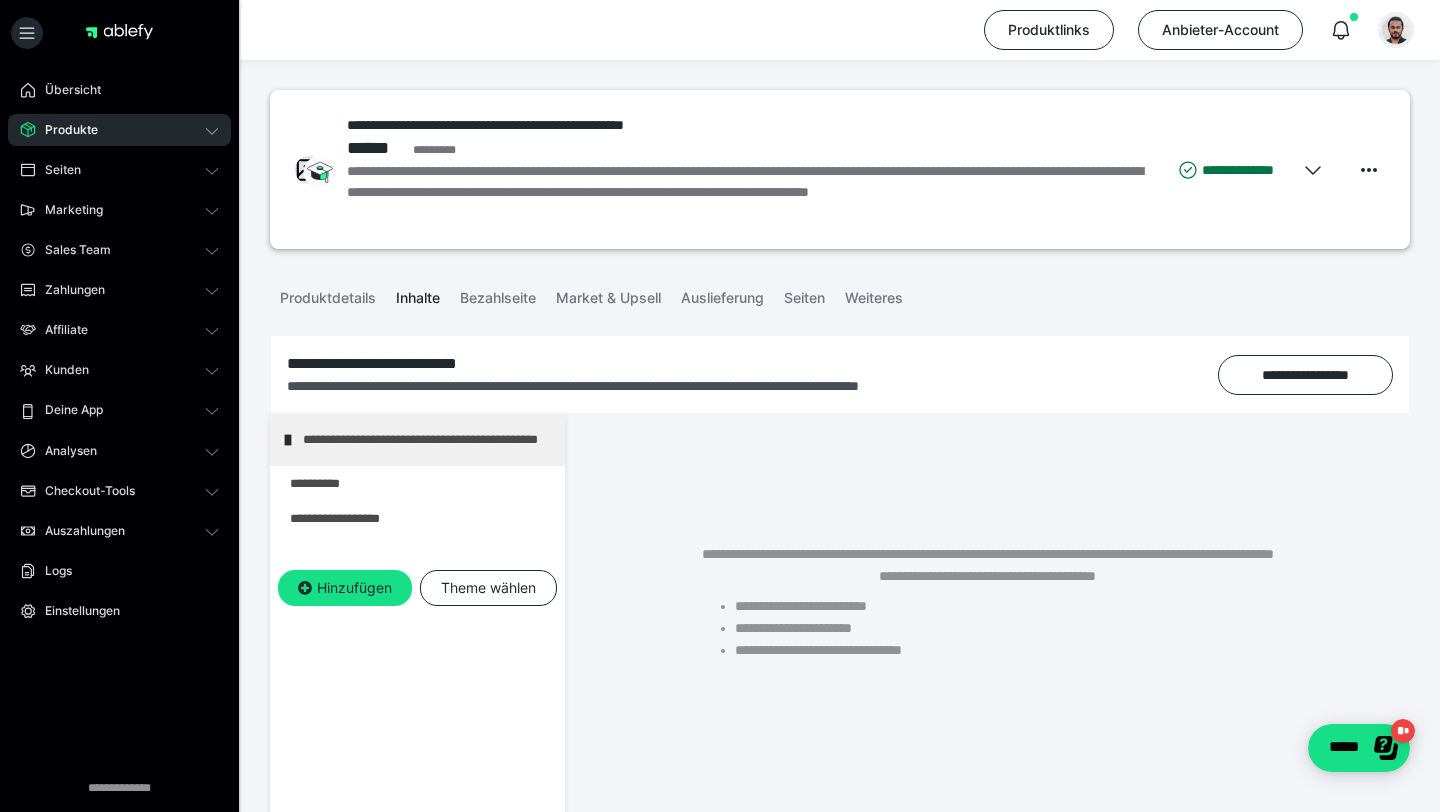 click at bounding box center [1396, 30] 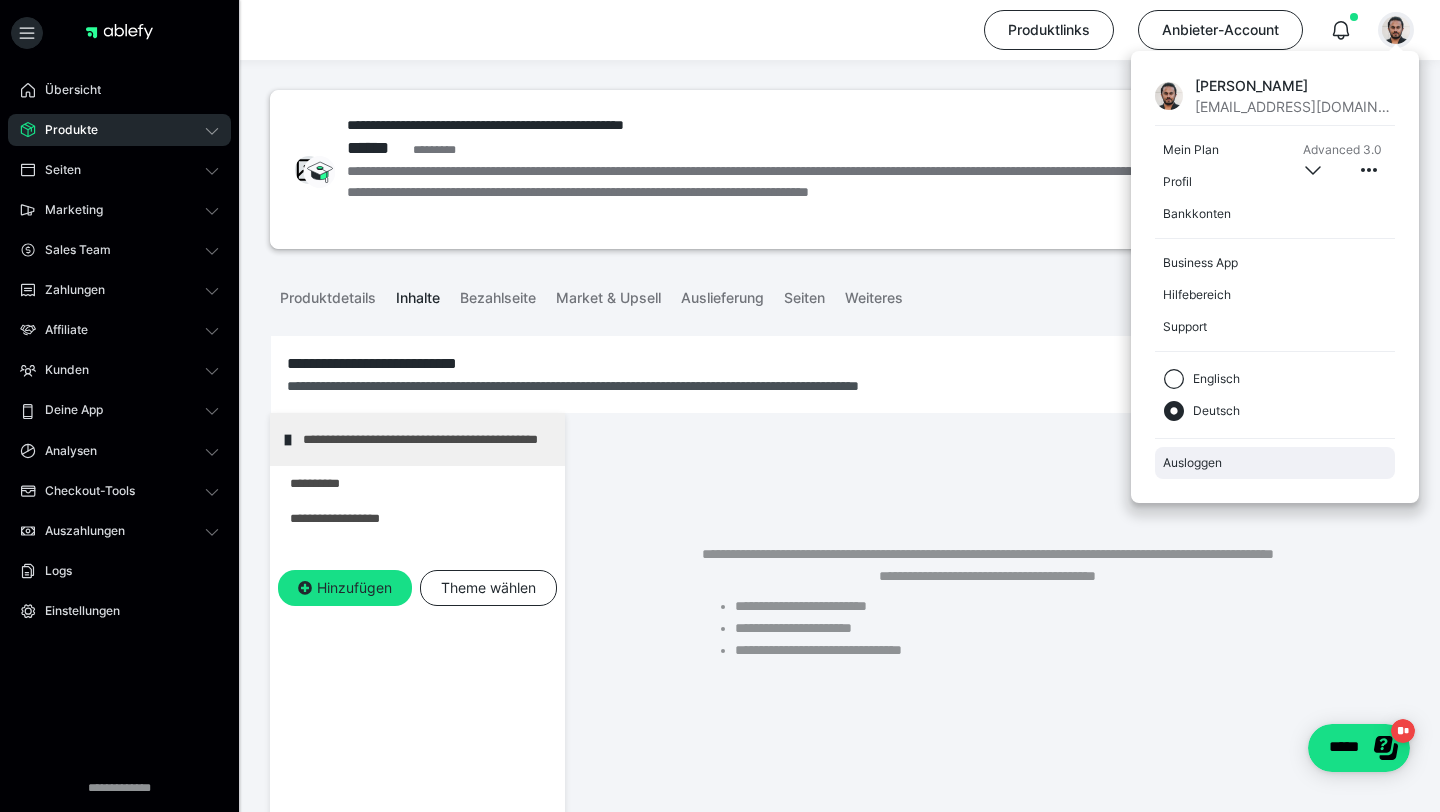 click on "Ausloggen" at bounding box center [1275, 463] 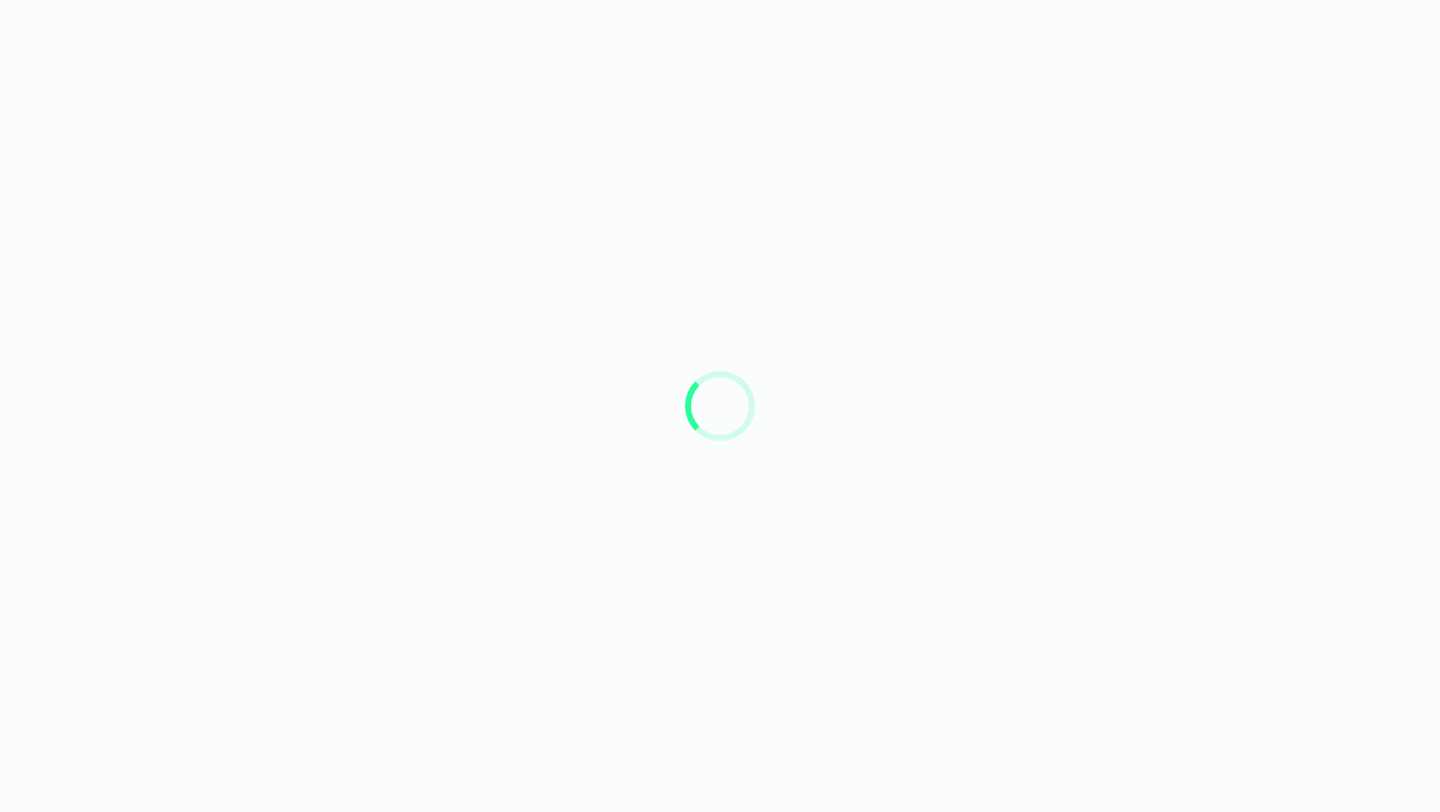 scroll, scrollTop: 0, scrollLeft: 0, axis: both 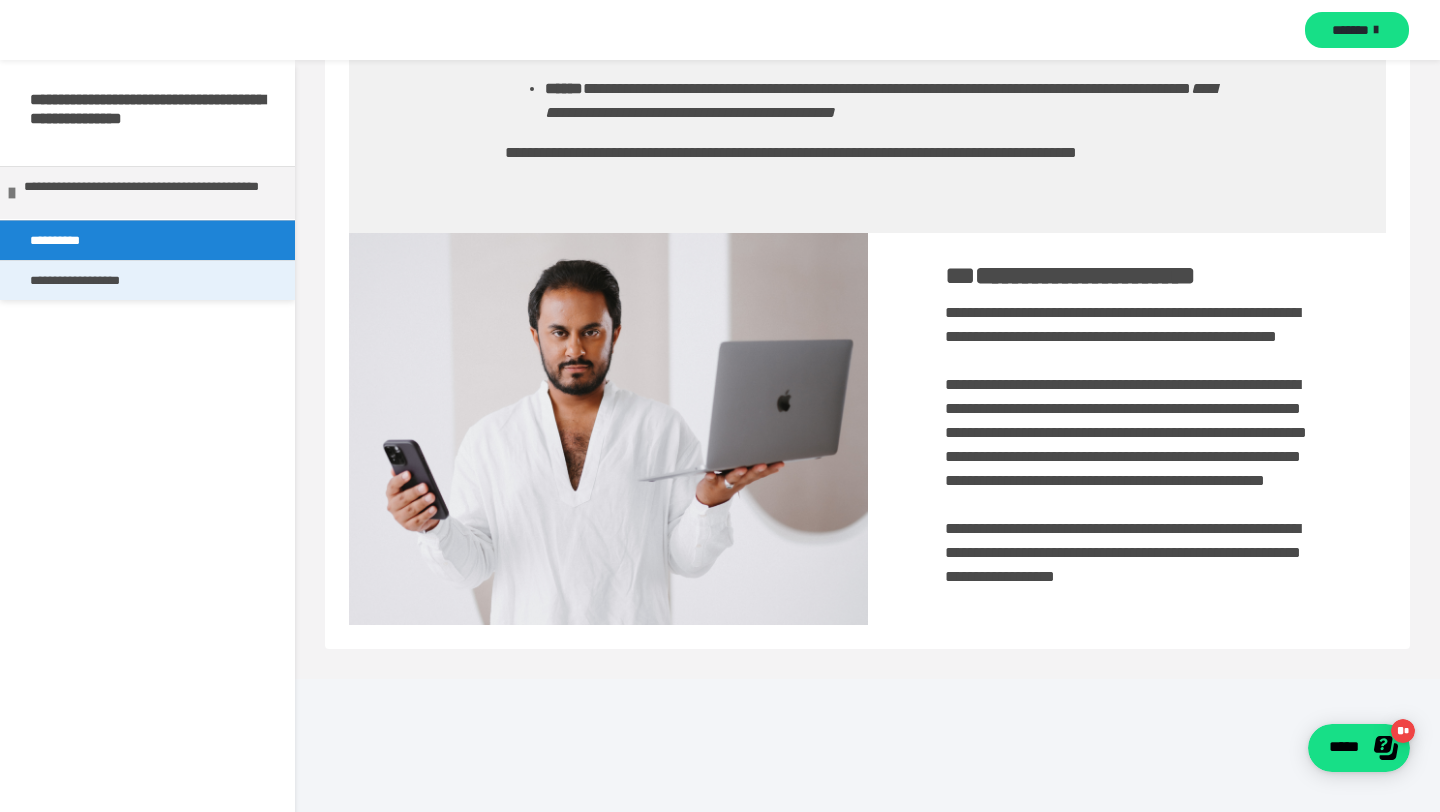 click on "**********" at bounding box center [147, 280] 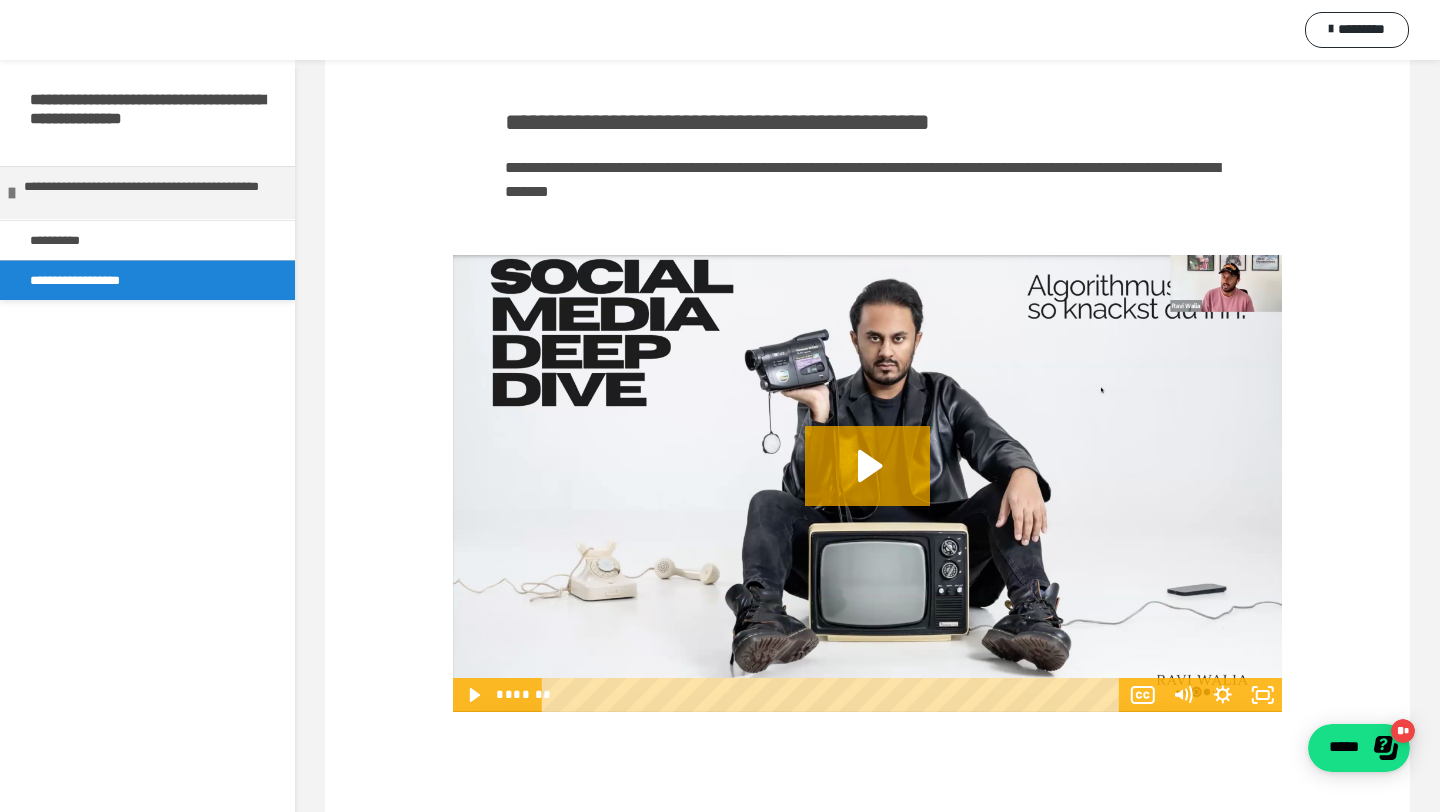 scroll, scrollTop: 0, scrollLeft: 0, axis: both 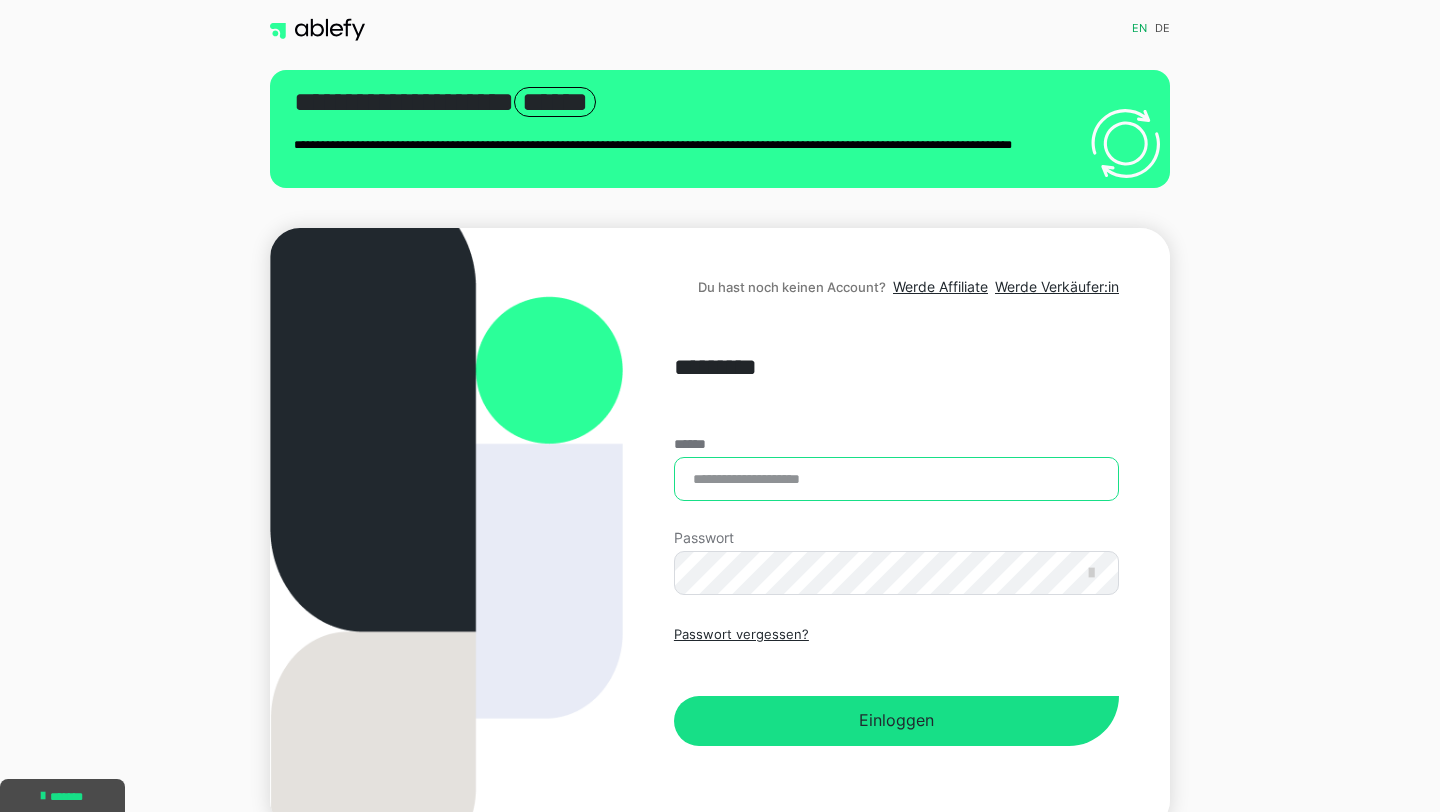type on "**********" 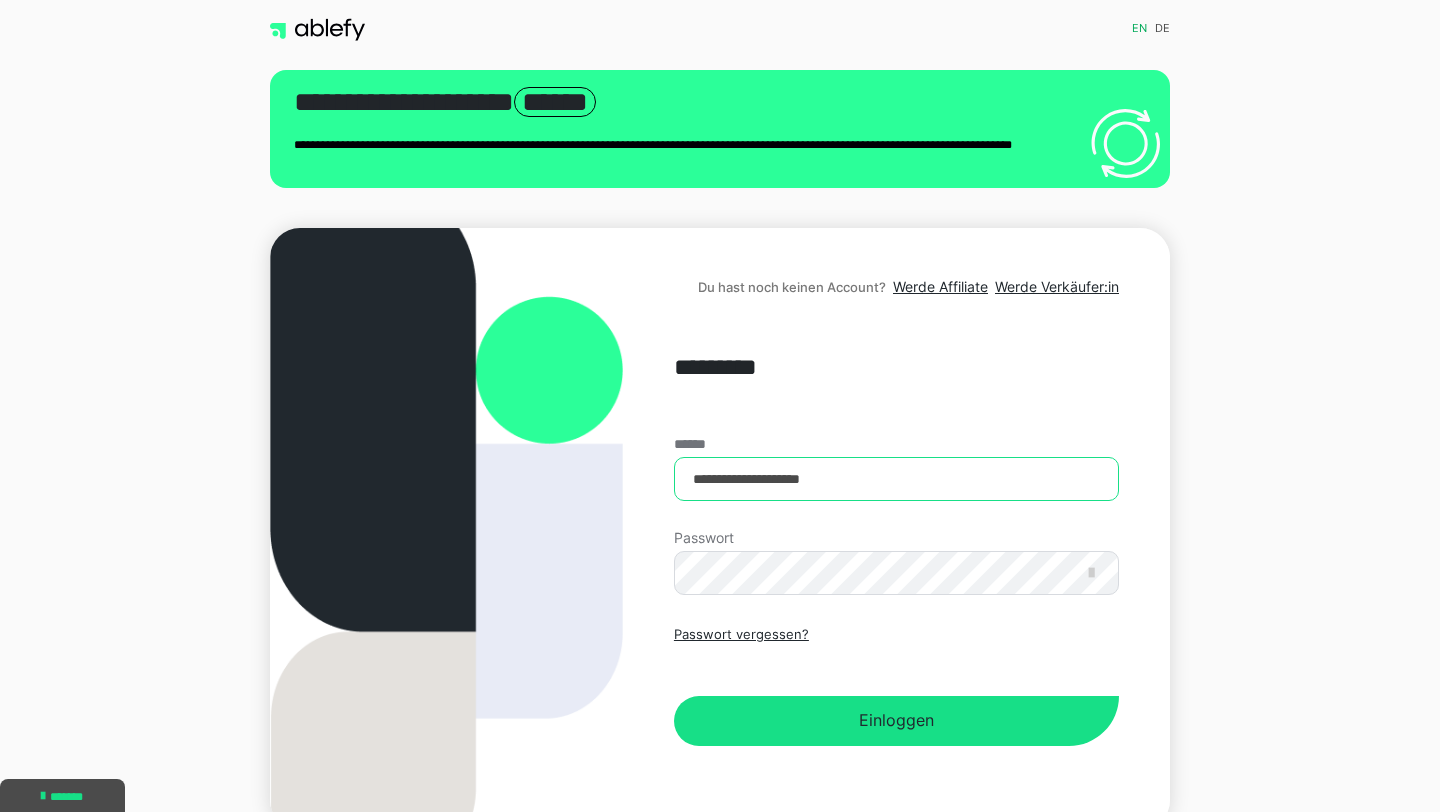 scroll, scrollTop: 0, scrollLeft: 0, axis: both 